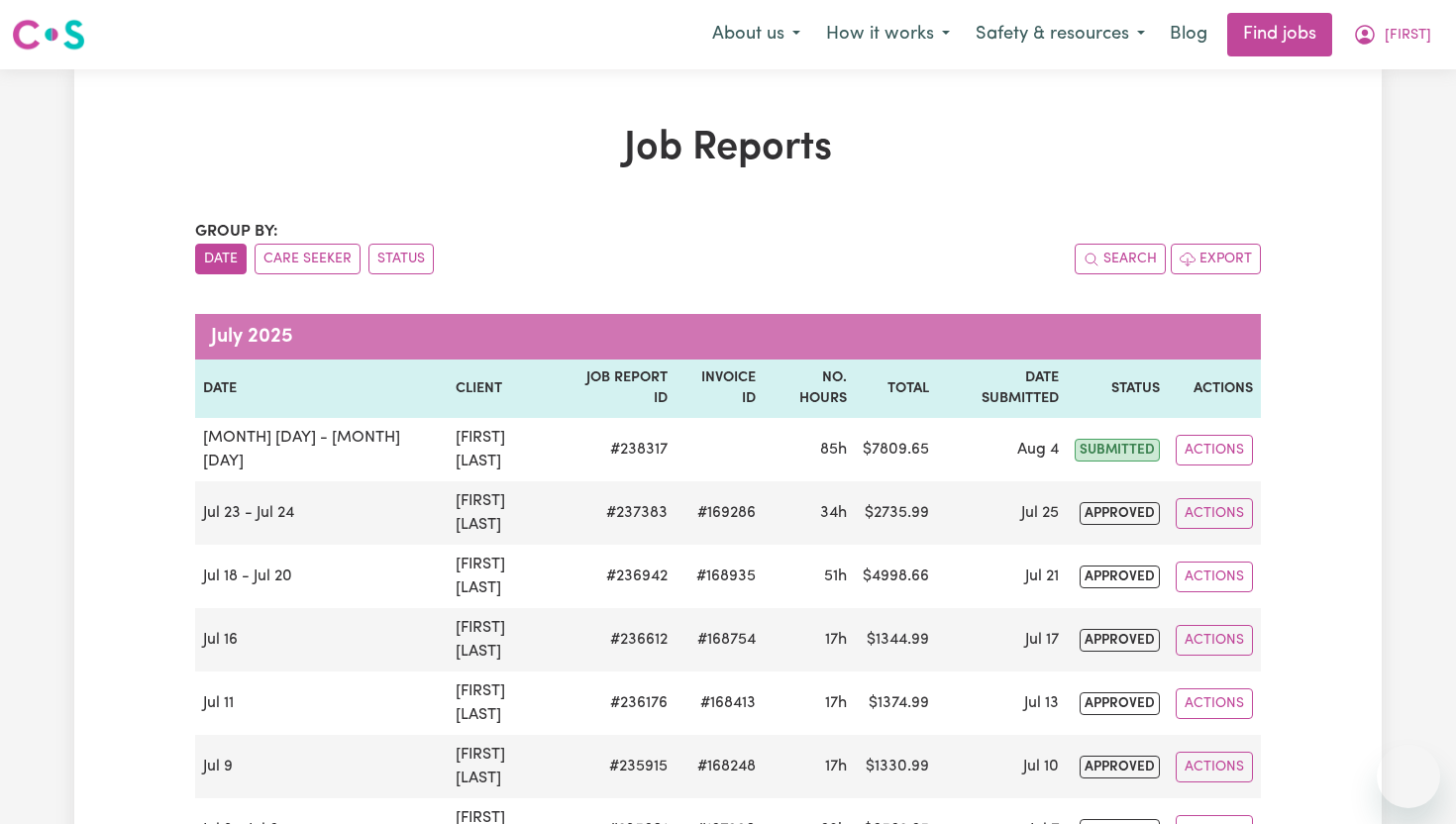 scroll, scrollTop: 0, scrollLeft: 0, axis: both 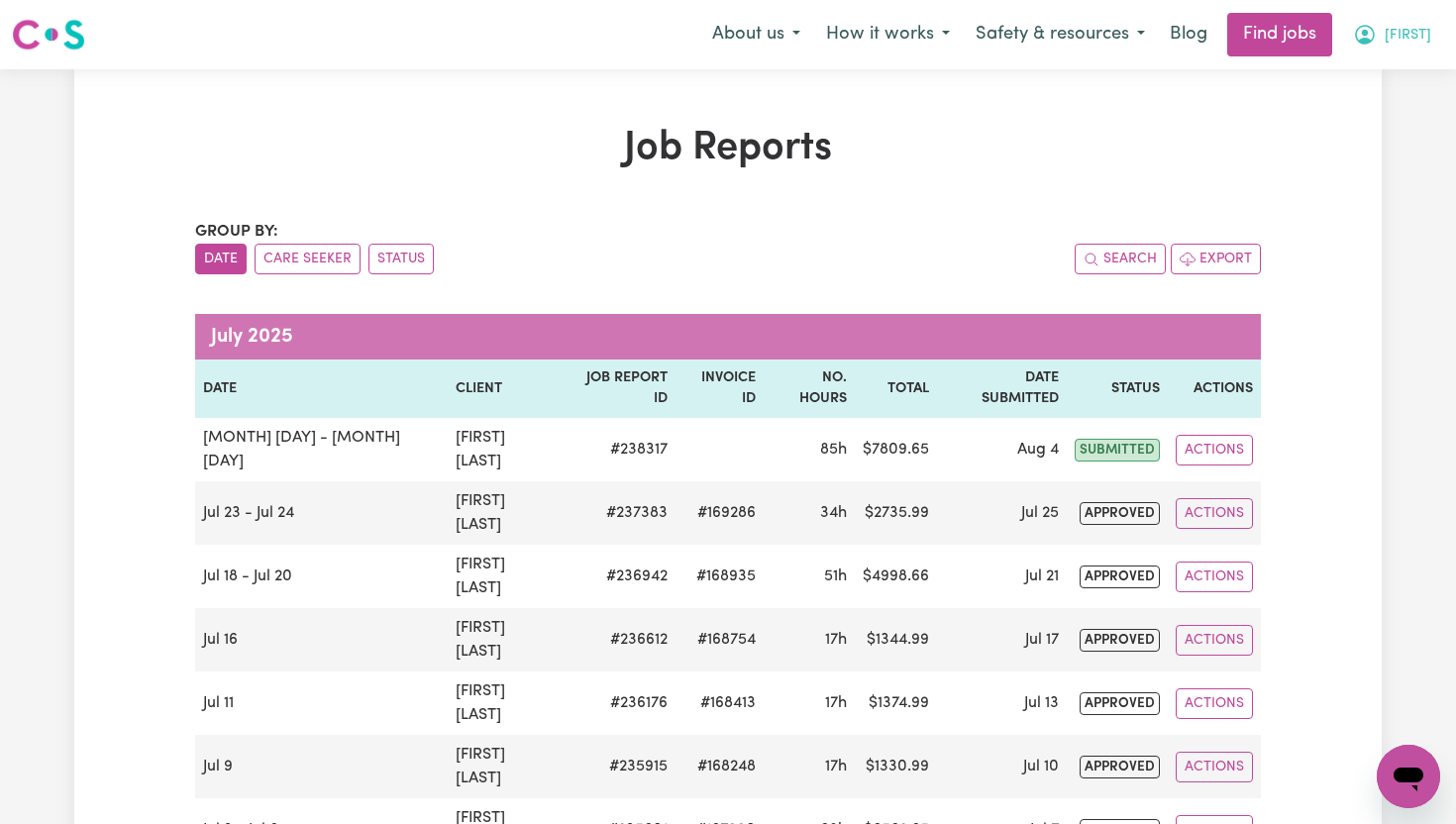 click on "[FIRST]" at bounding box center (1407, 36) 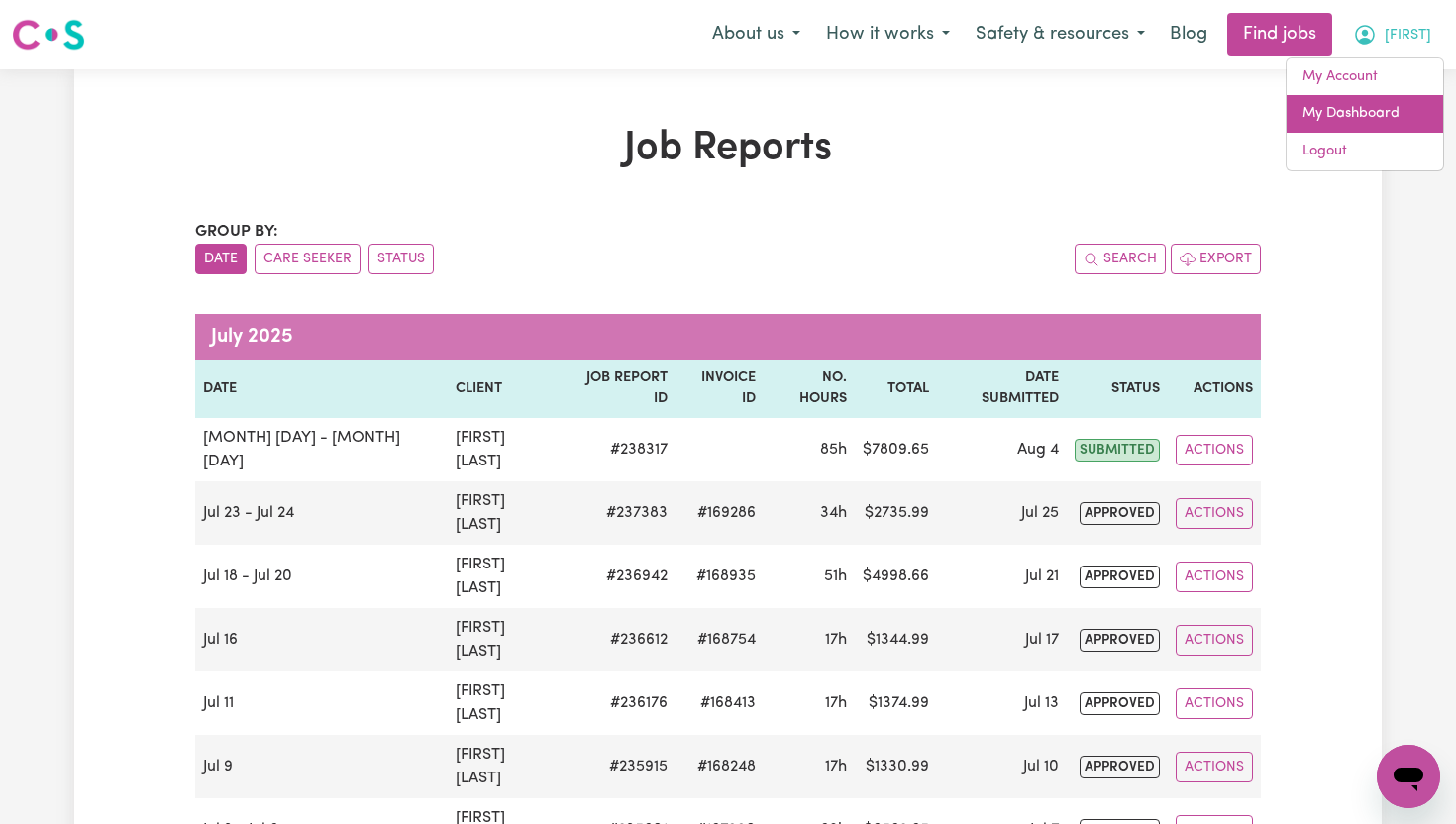 click on "My Dashboard" at bounding box center (1365, 114) 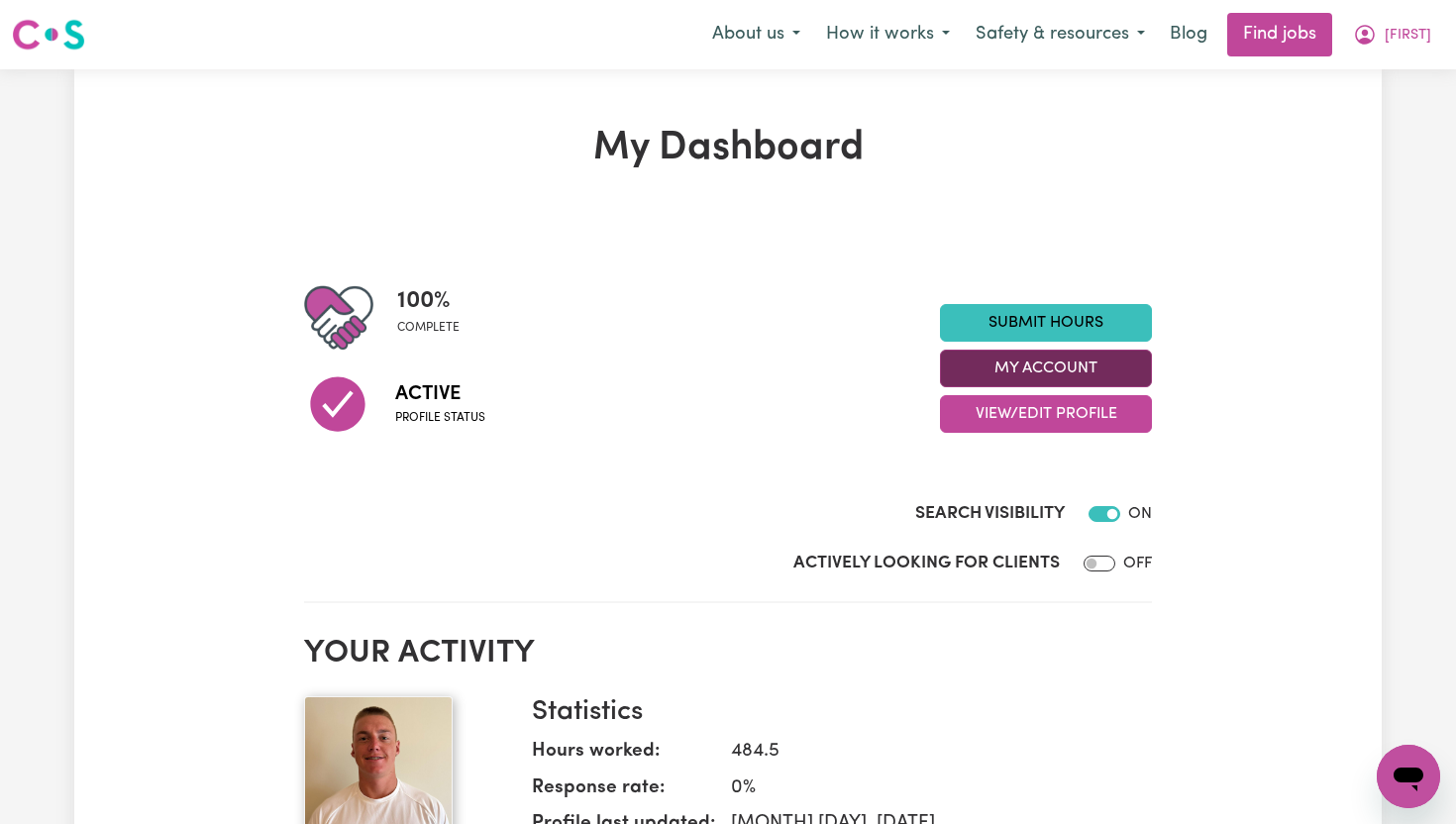 click on "My Account" at bounding box center [1046, 368] 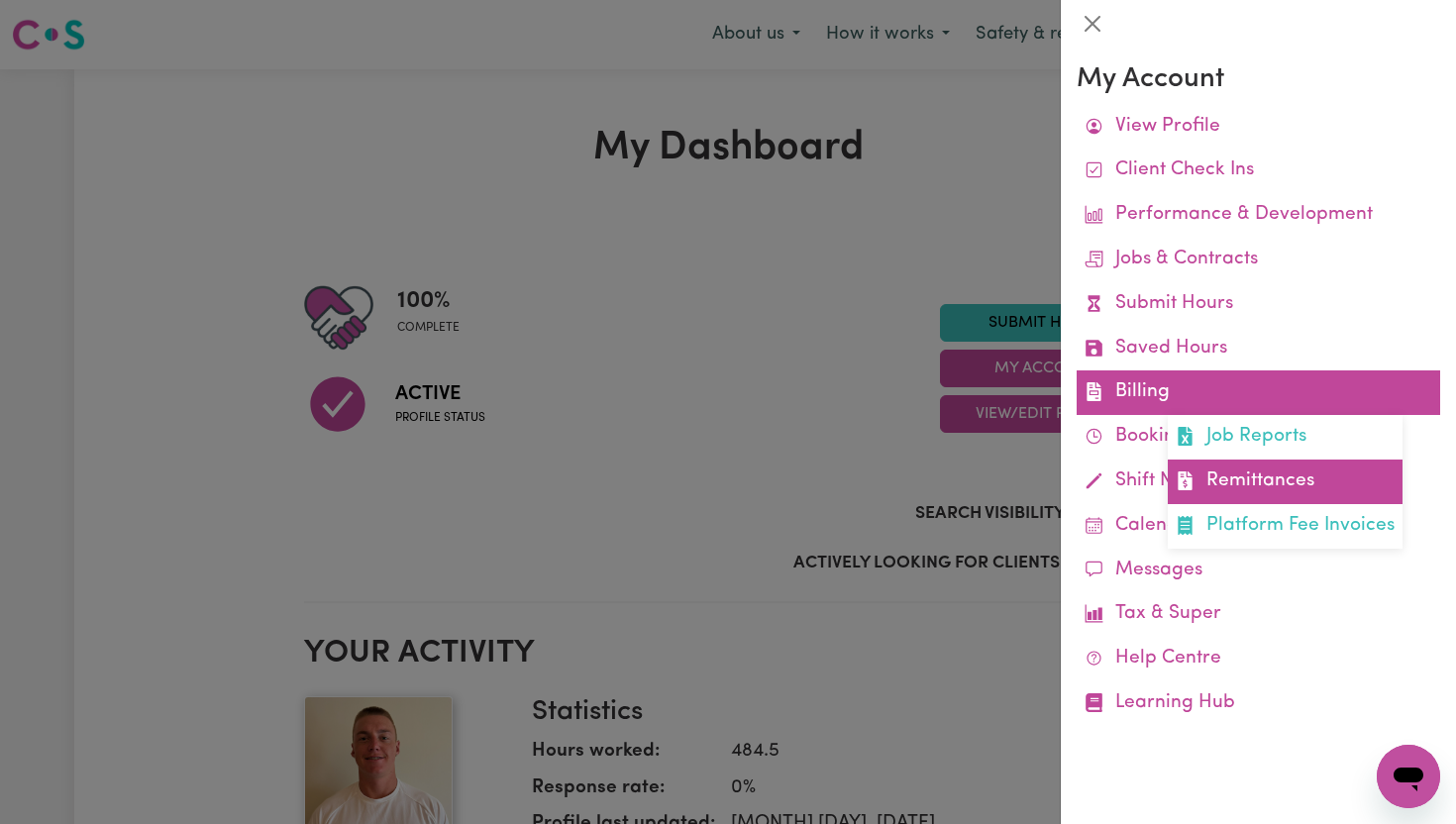 click on "Remittances" at bounding box center [1285, 481] 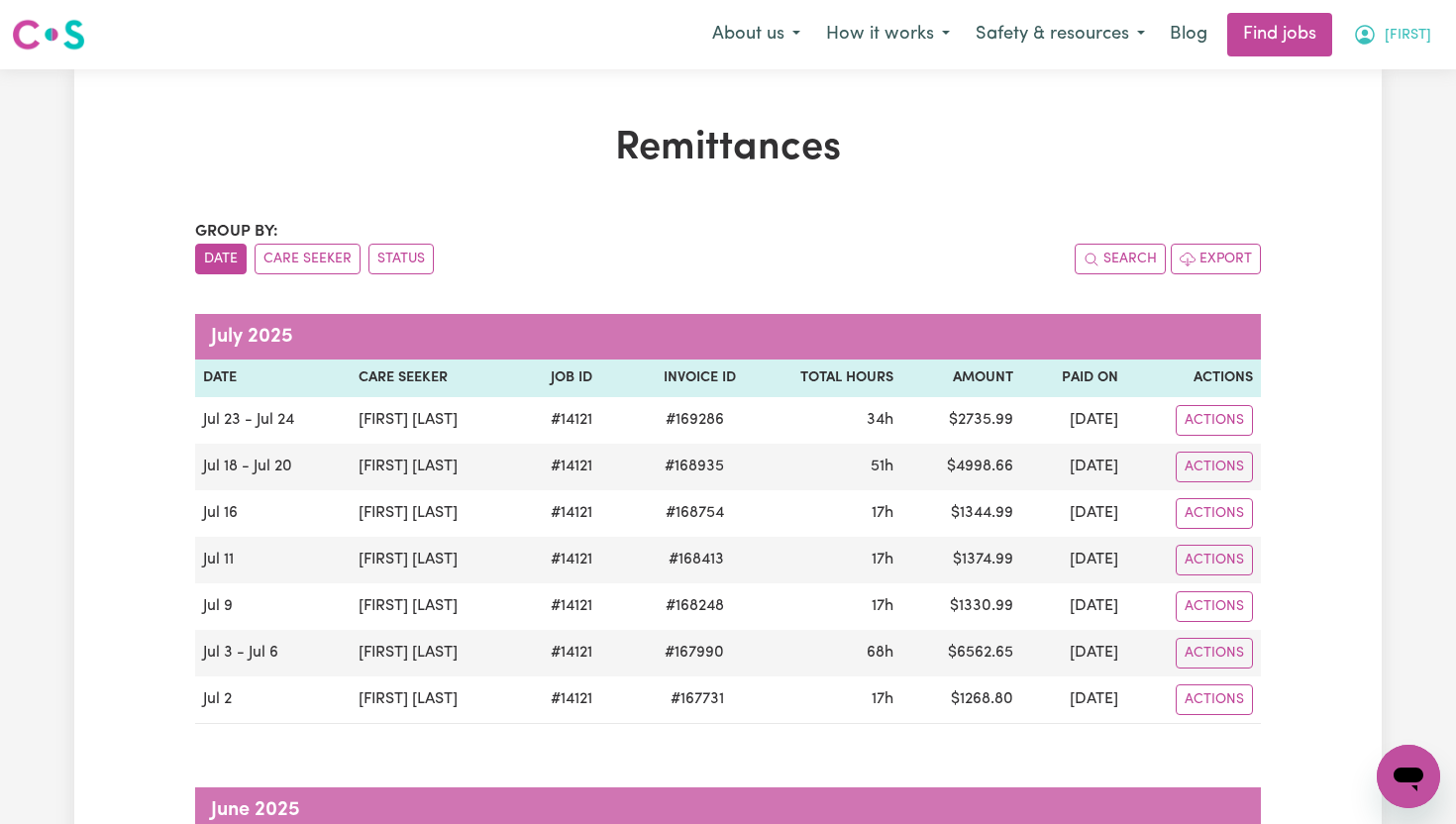 click on "[FIRST]" at bounding box center [1407, 36] 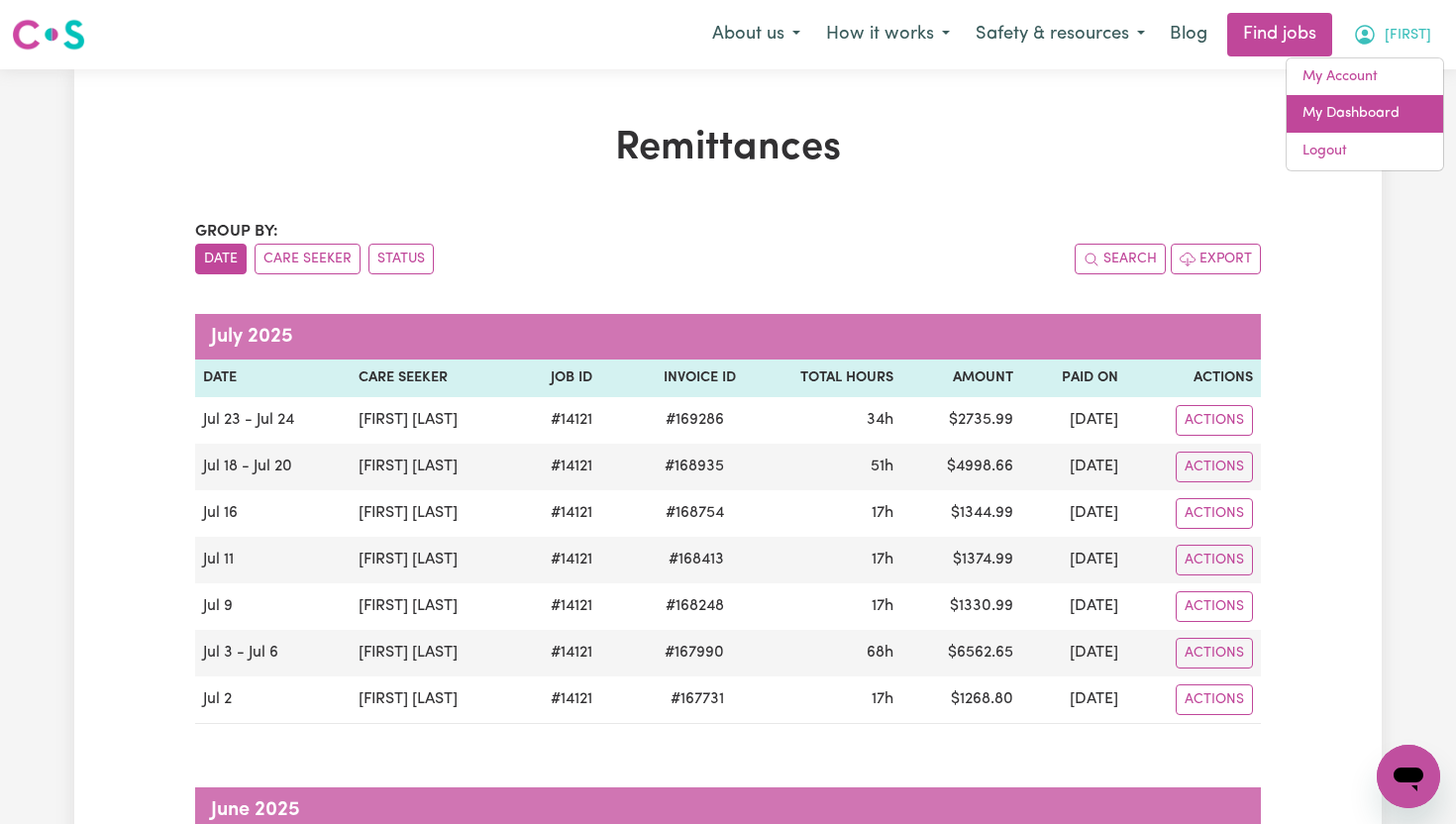 click on "My Dashboard" at bounding box center [1365, 114] 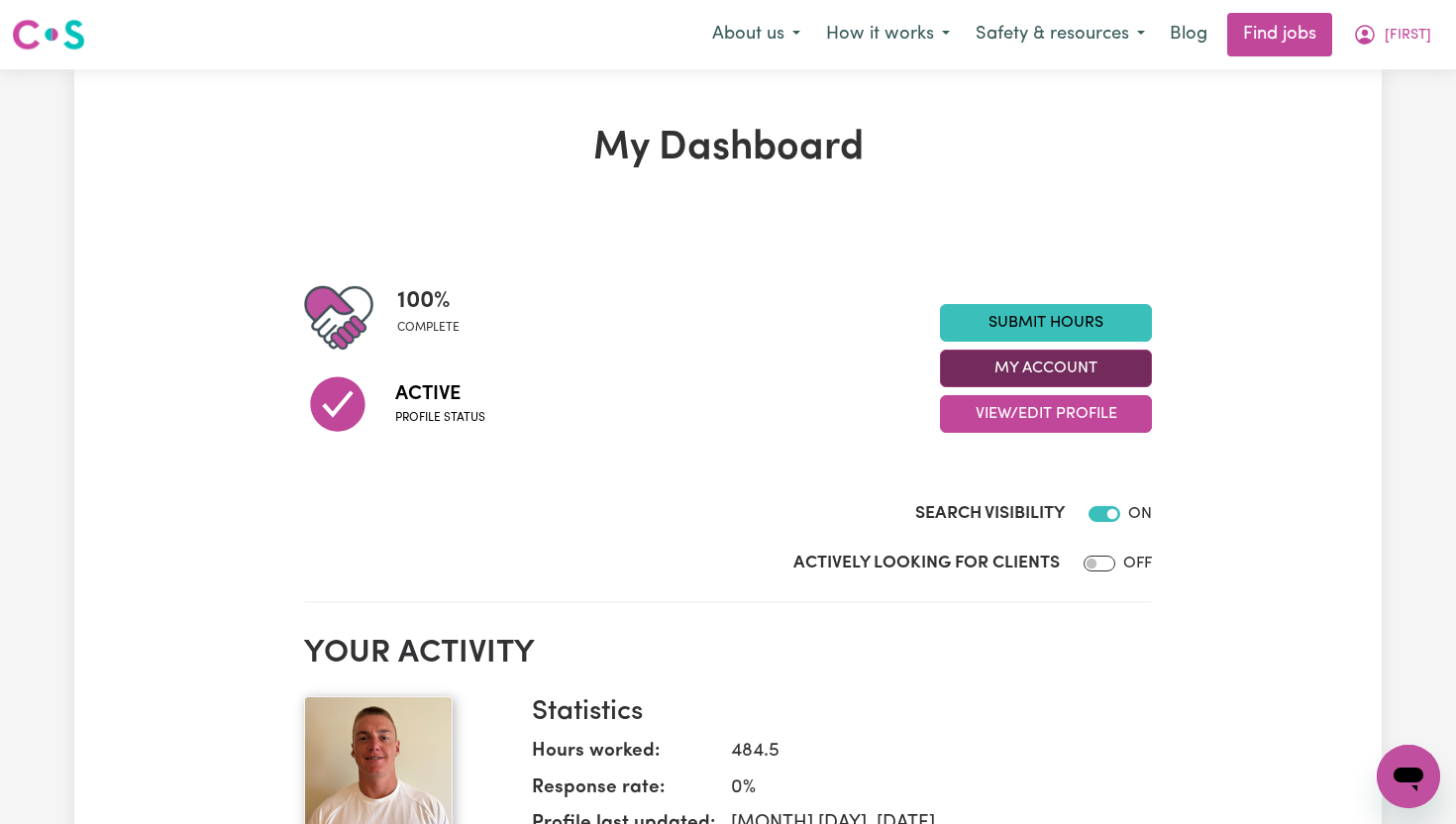 click on "My Account" at bounding box center (1046, 368) 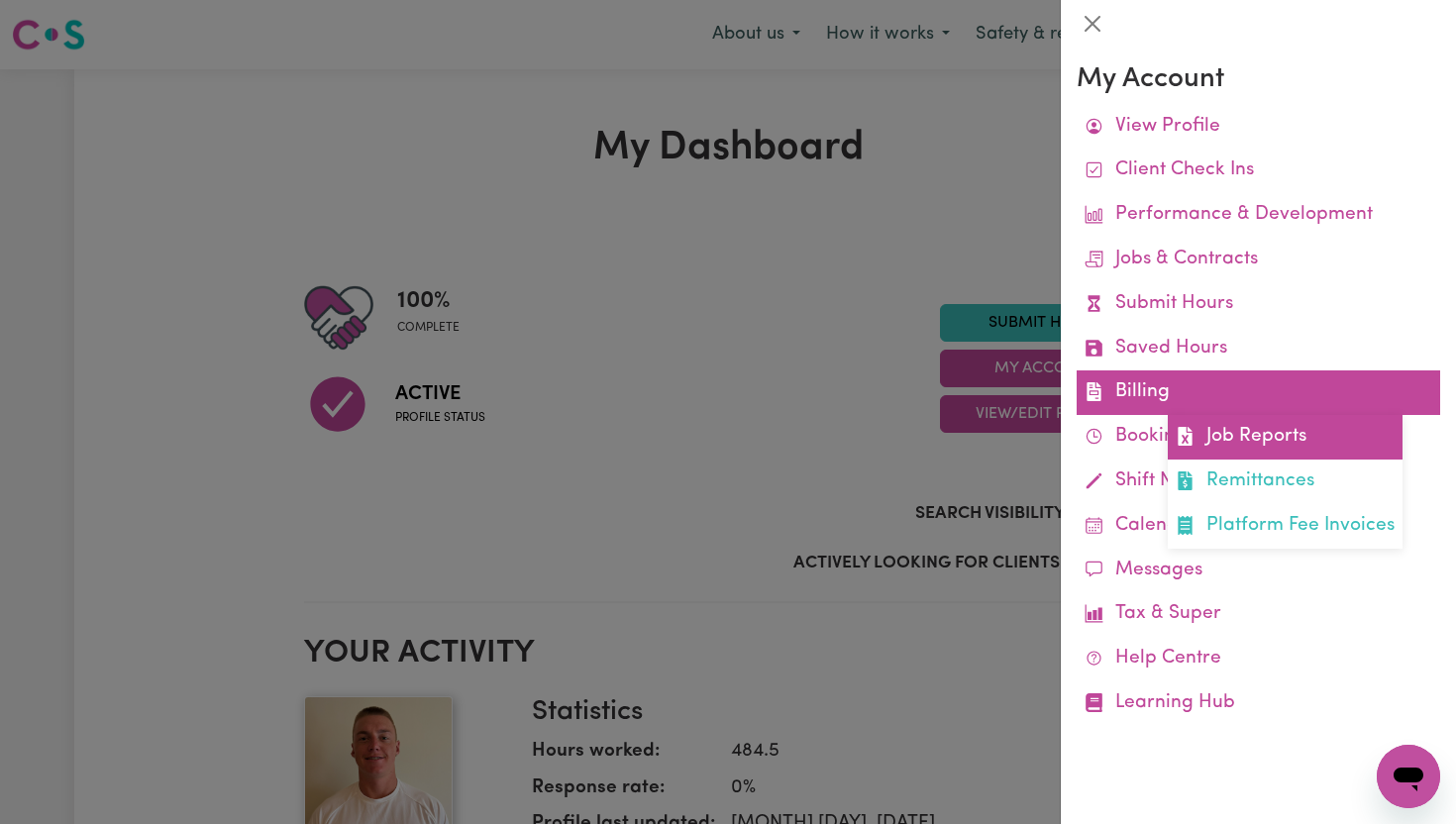 click on "Job Reports" at bounding box center (1285, 437) 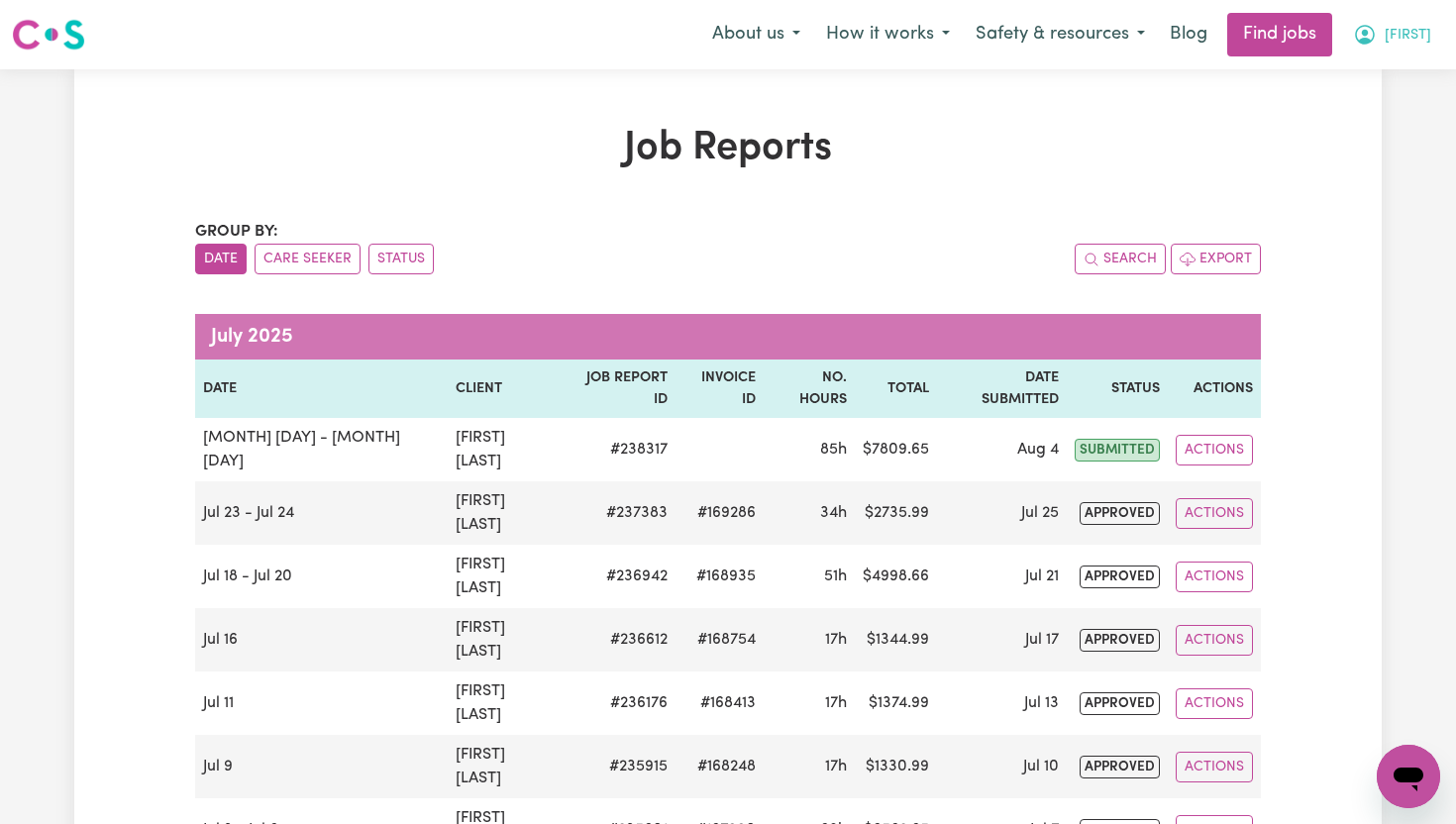 click on "[FIRST]" at bounding box center (1407, 36) 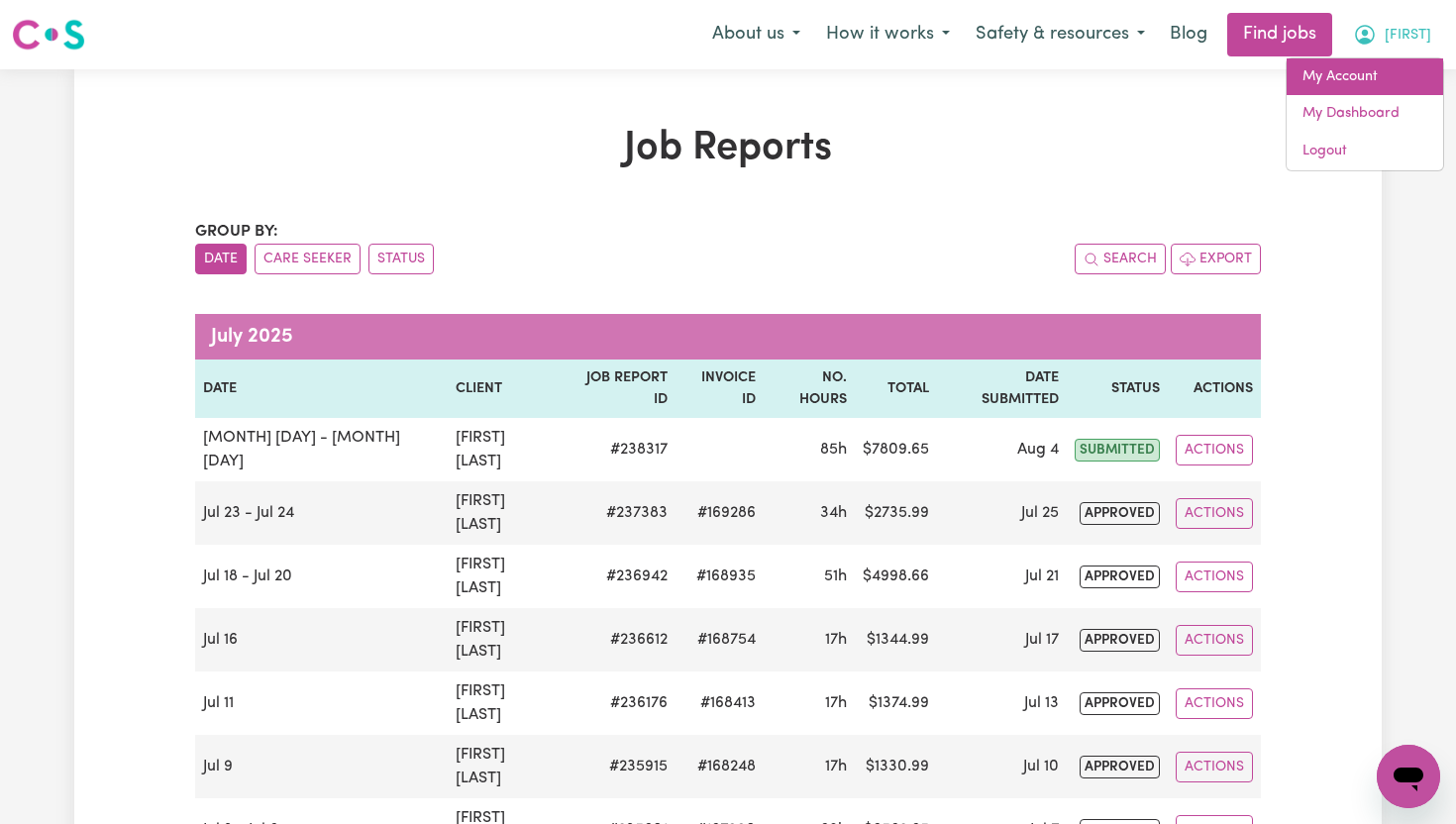 click on "My Account" at bounding box center (1365, 77) 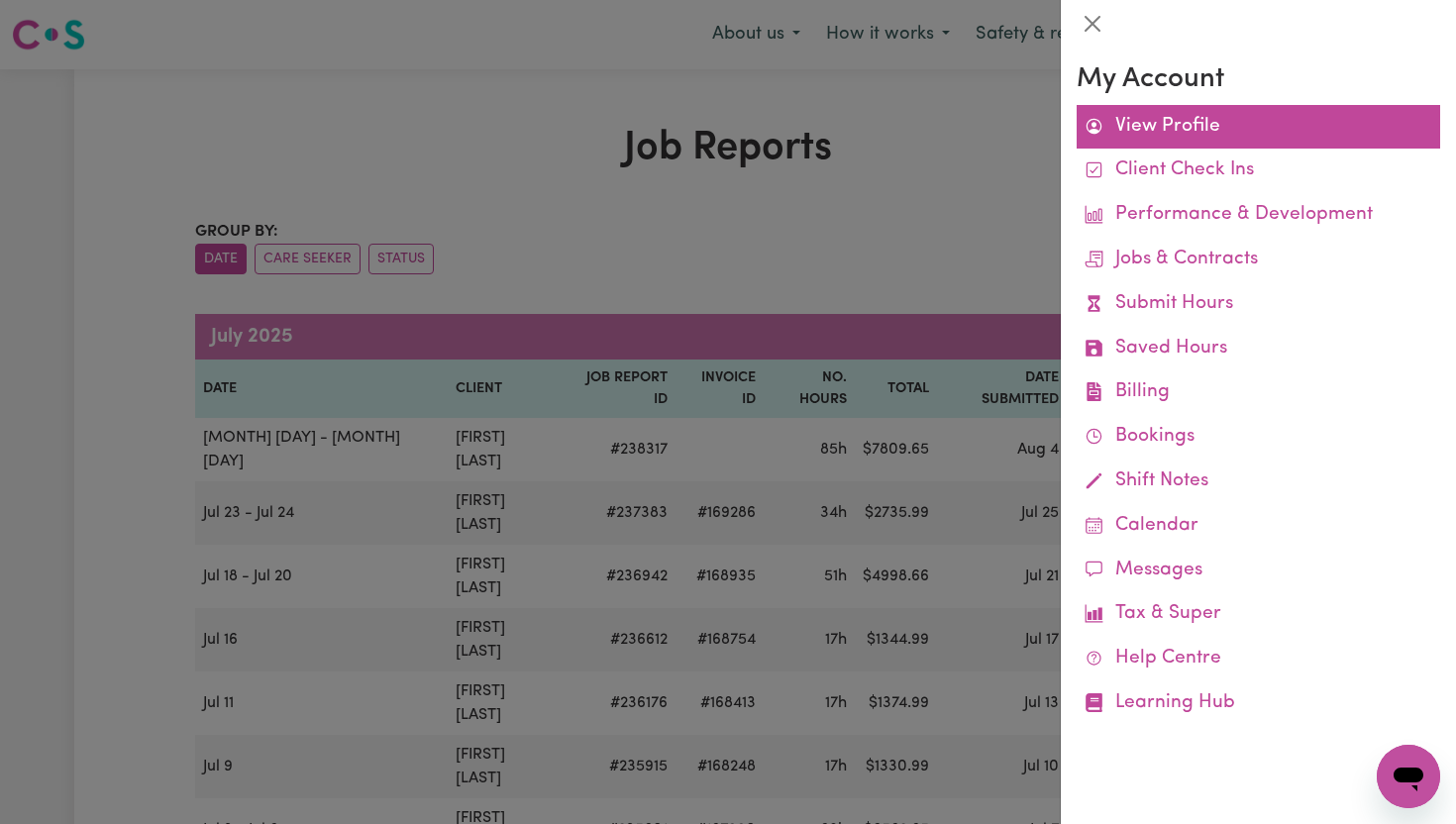 click on "View Profile" at bounding box center (1258, 127) 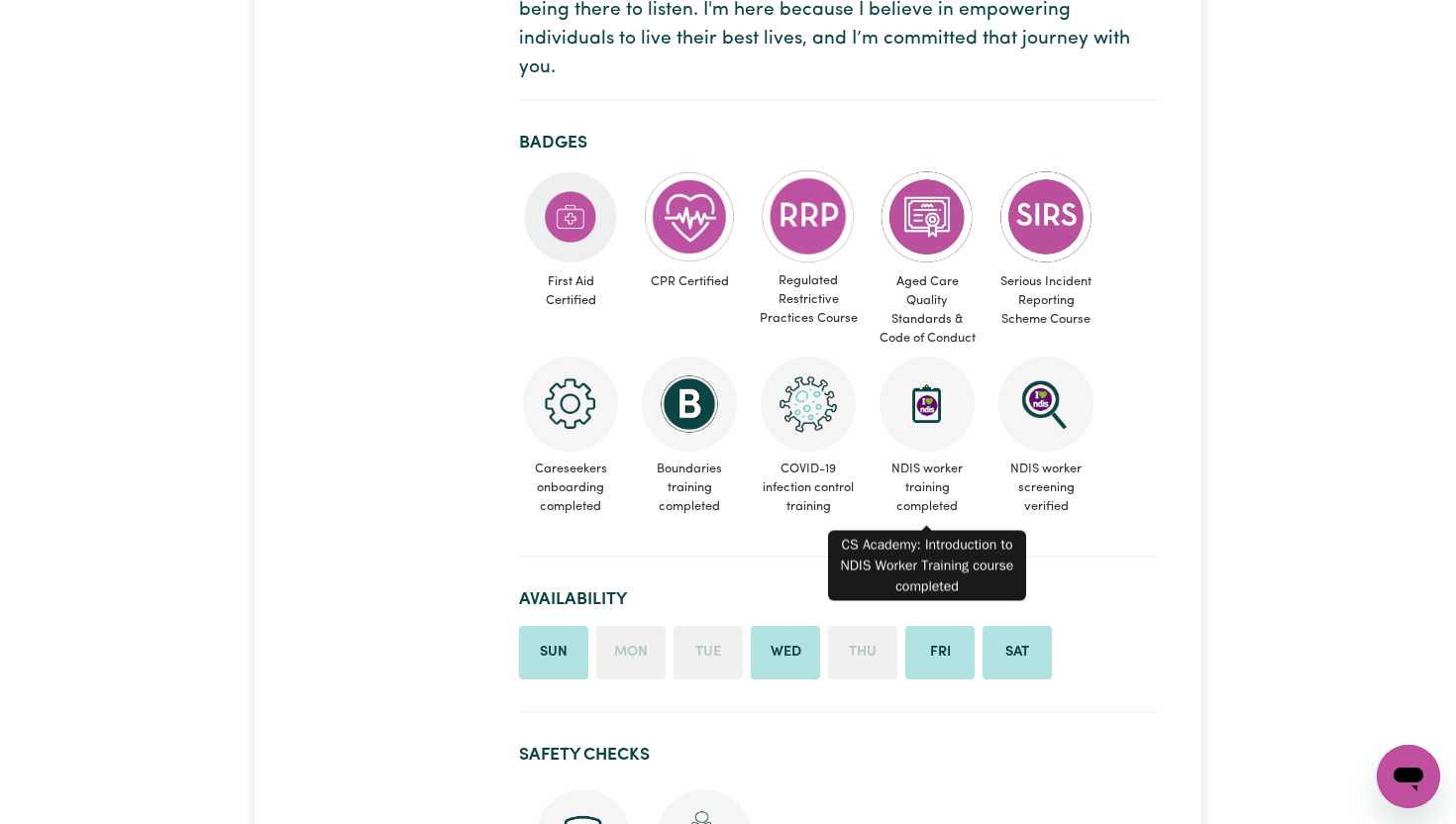 scroll, scrollTop: 593, scrollLeft: 0, axis: vertical 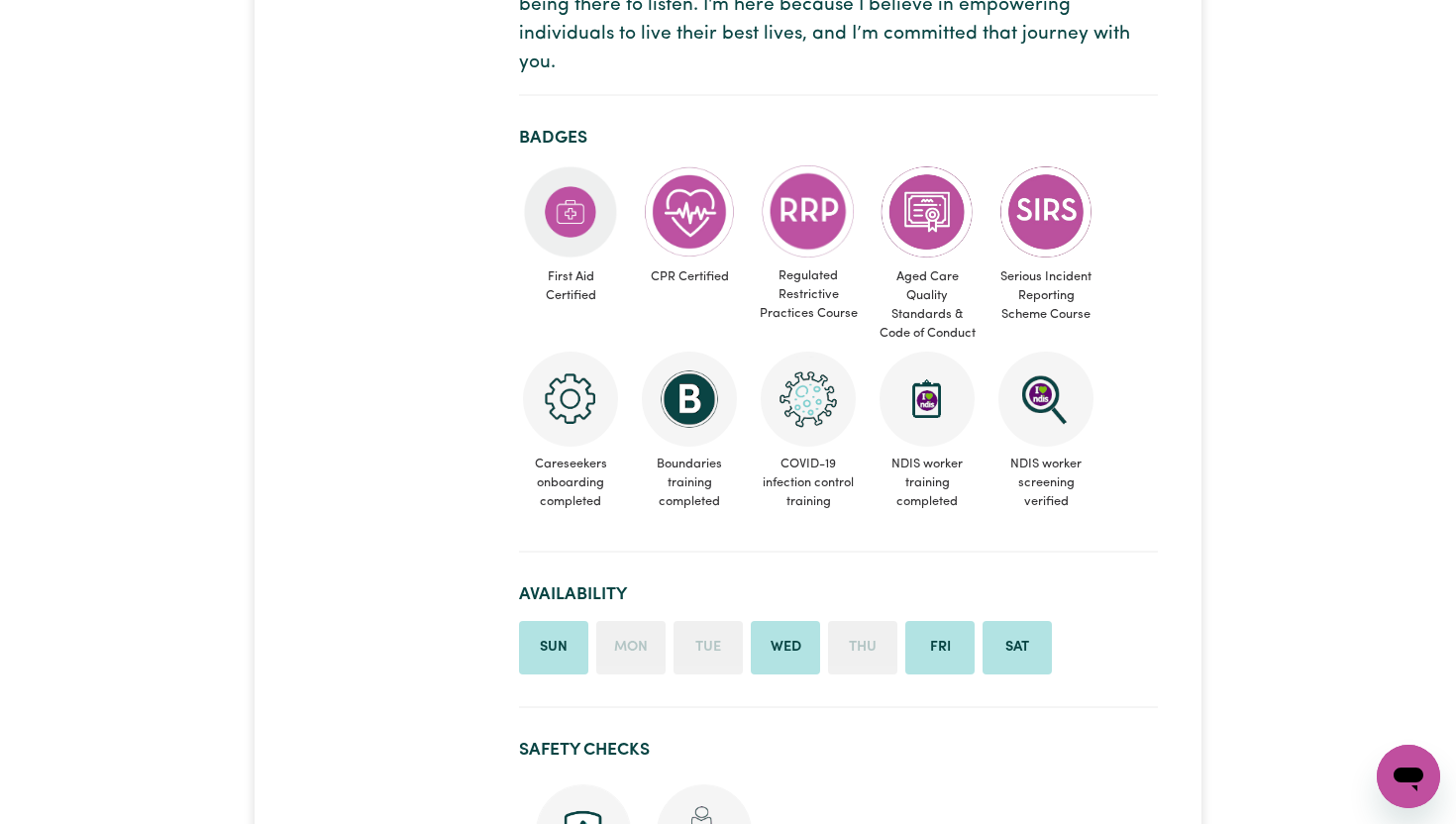 click on "Mon" at bounding box center (631, 648) 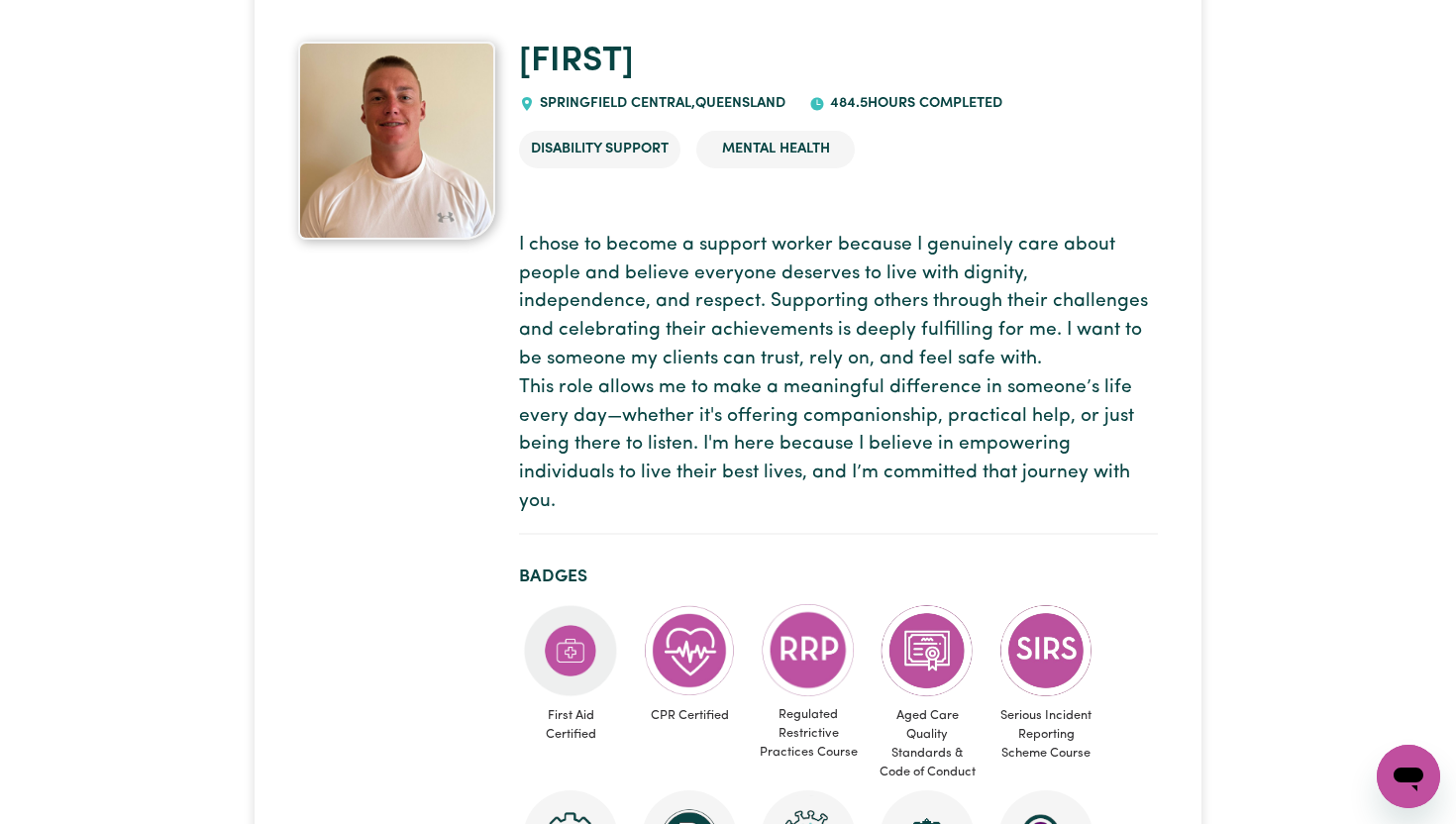 scroll, scrollTop: 0, scrollLeft: 0, axis: both 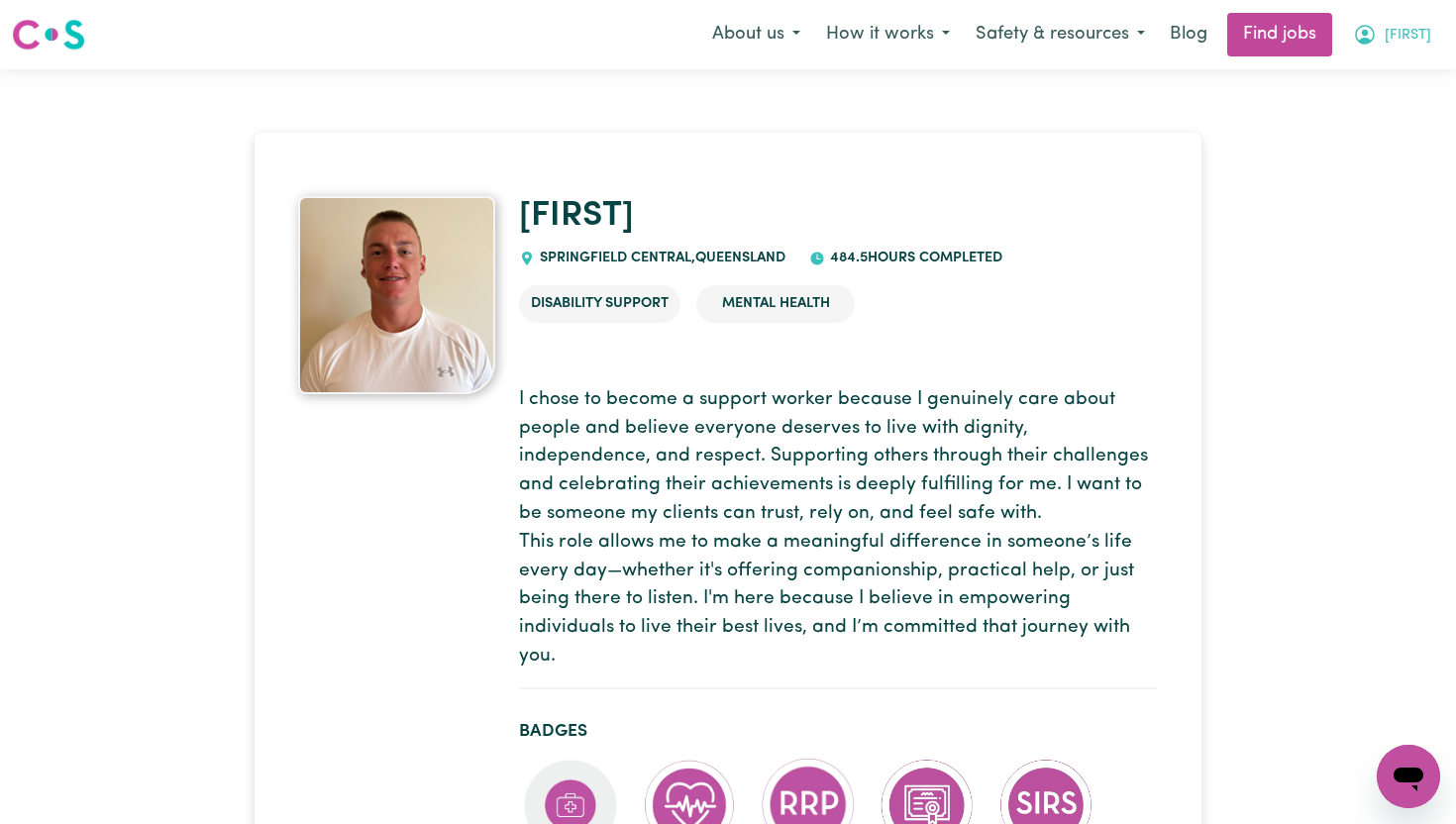 click 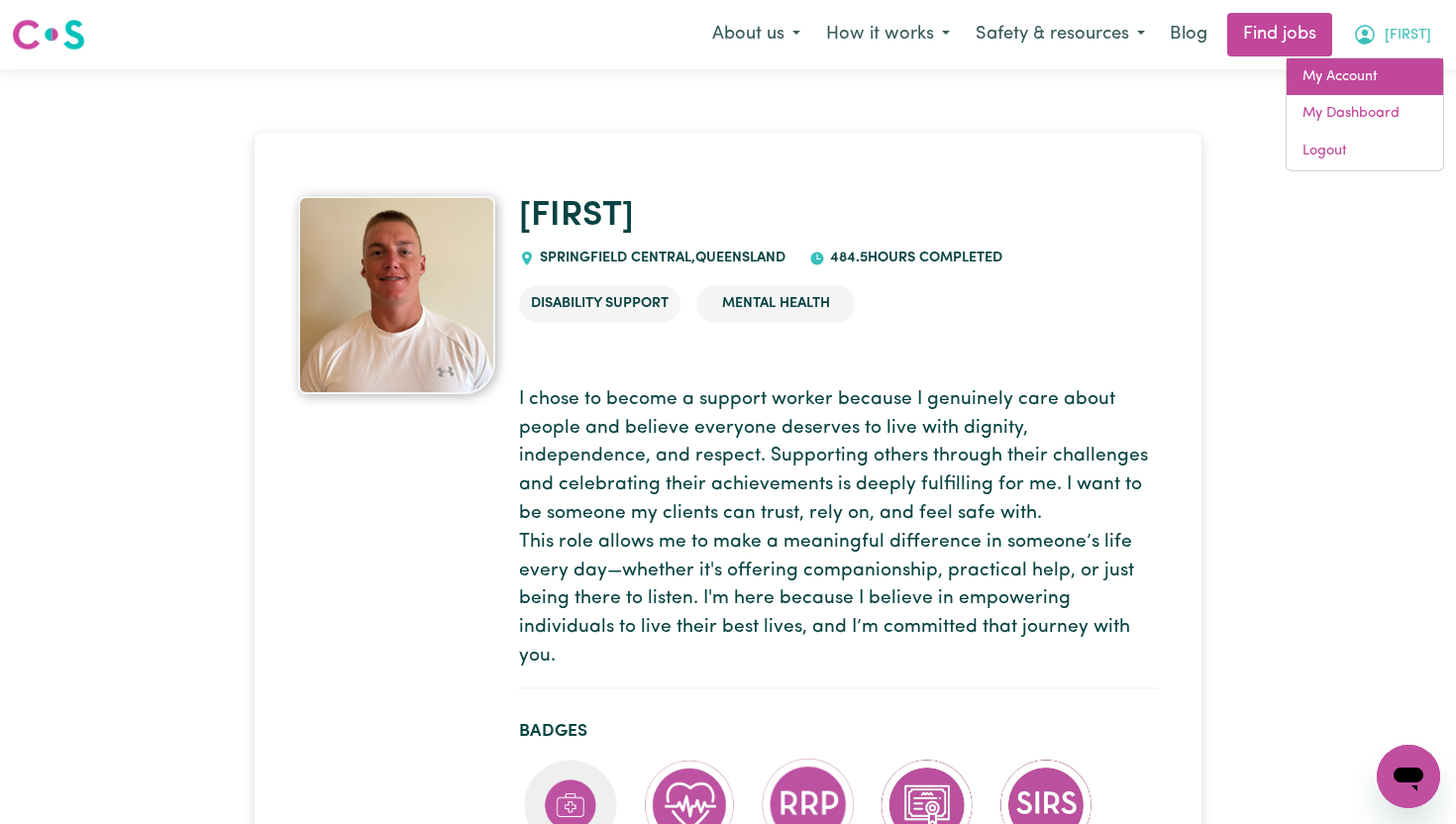 click on "My Account" at bounding box center (1365, 77) 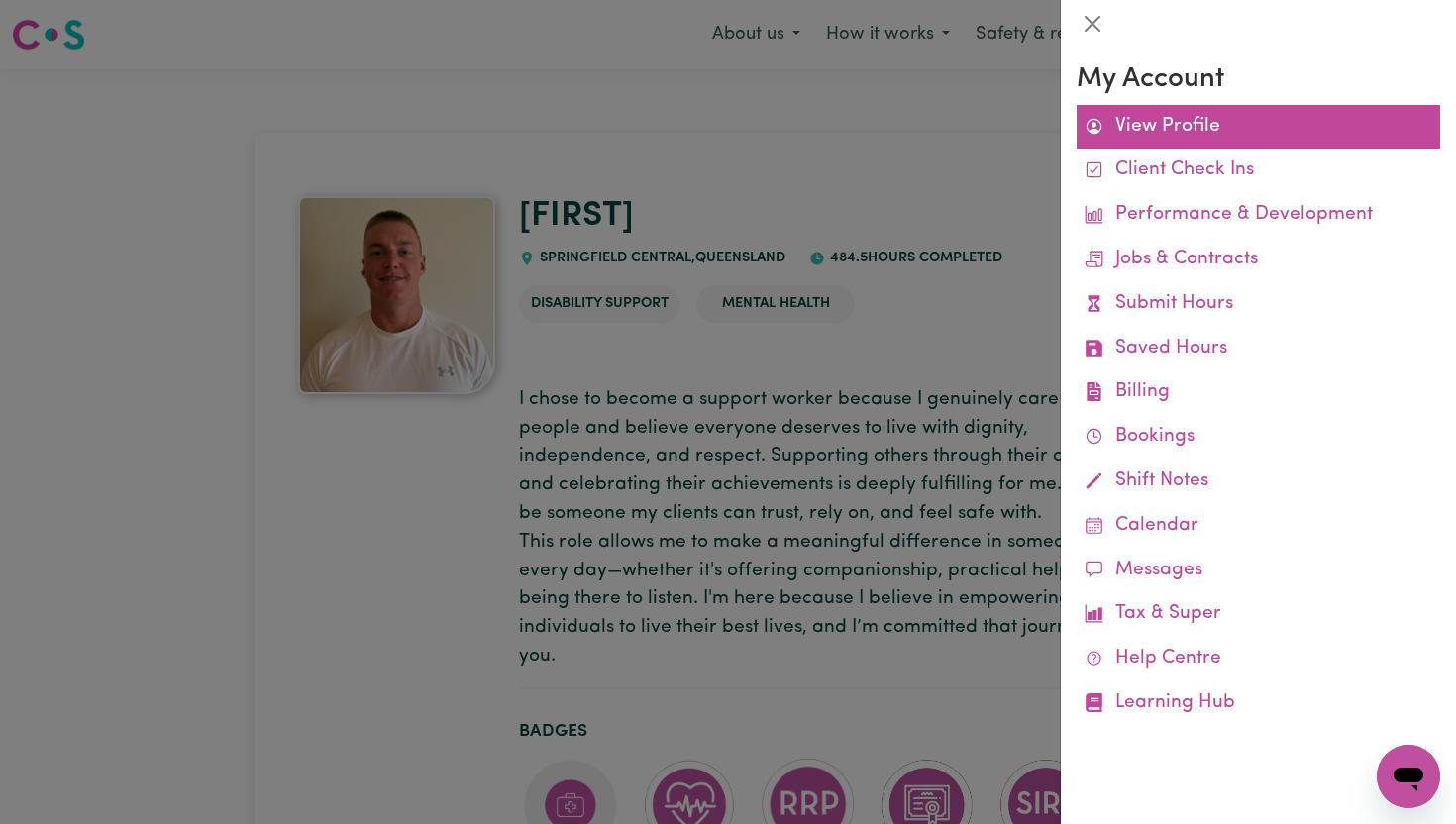 click on "View Profile" at bounding box center (1258, 127) 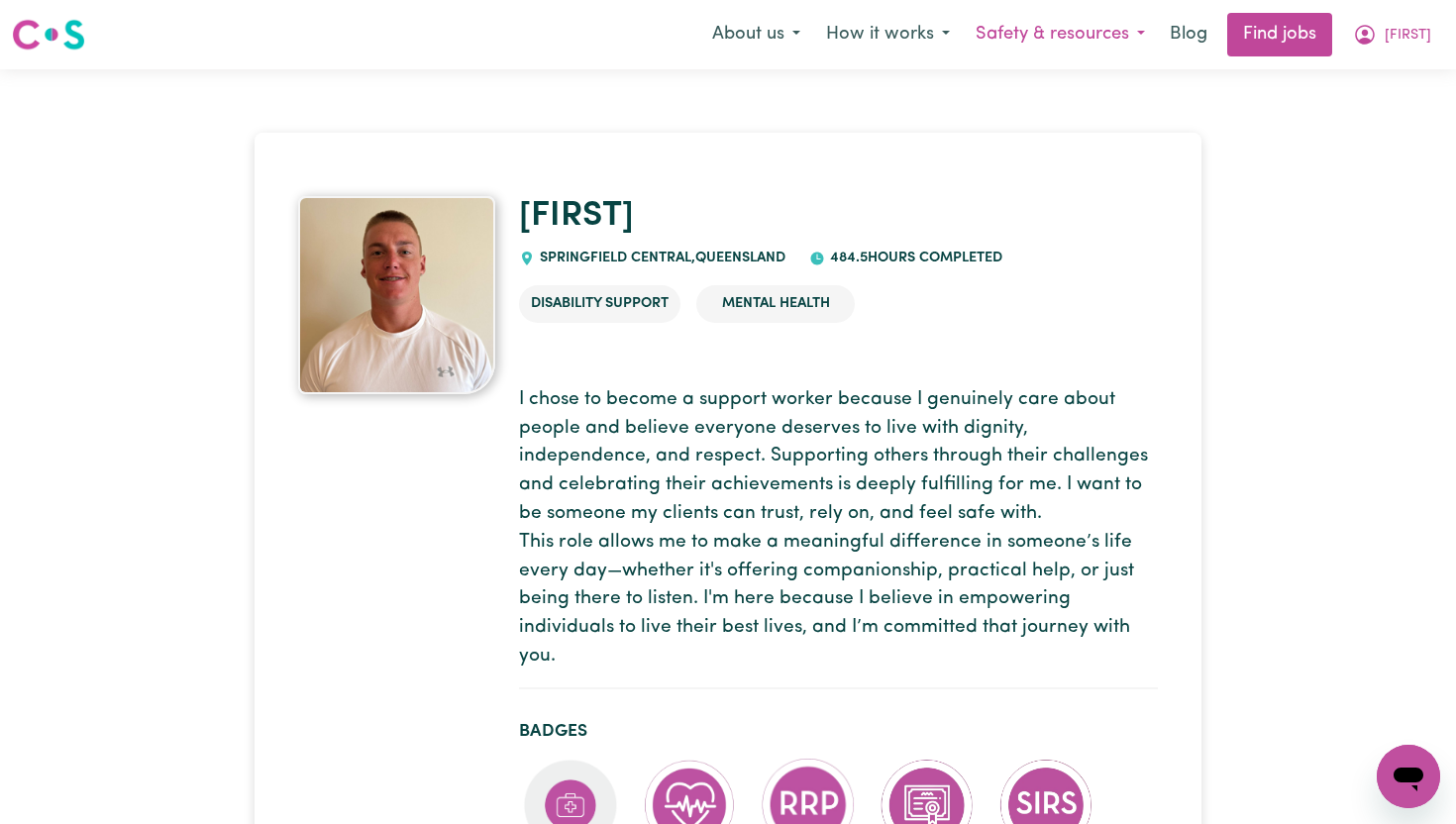 click on "Safety & resources" at bounding box center (1060, 35) 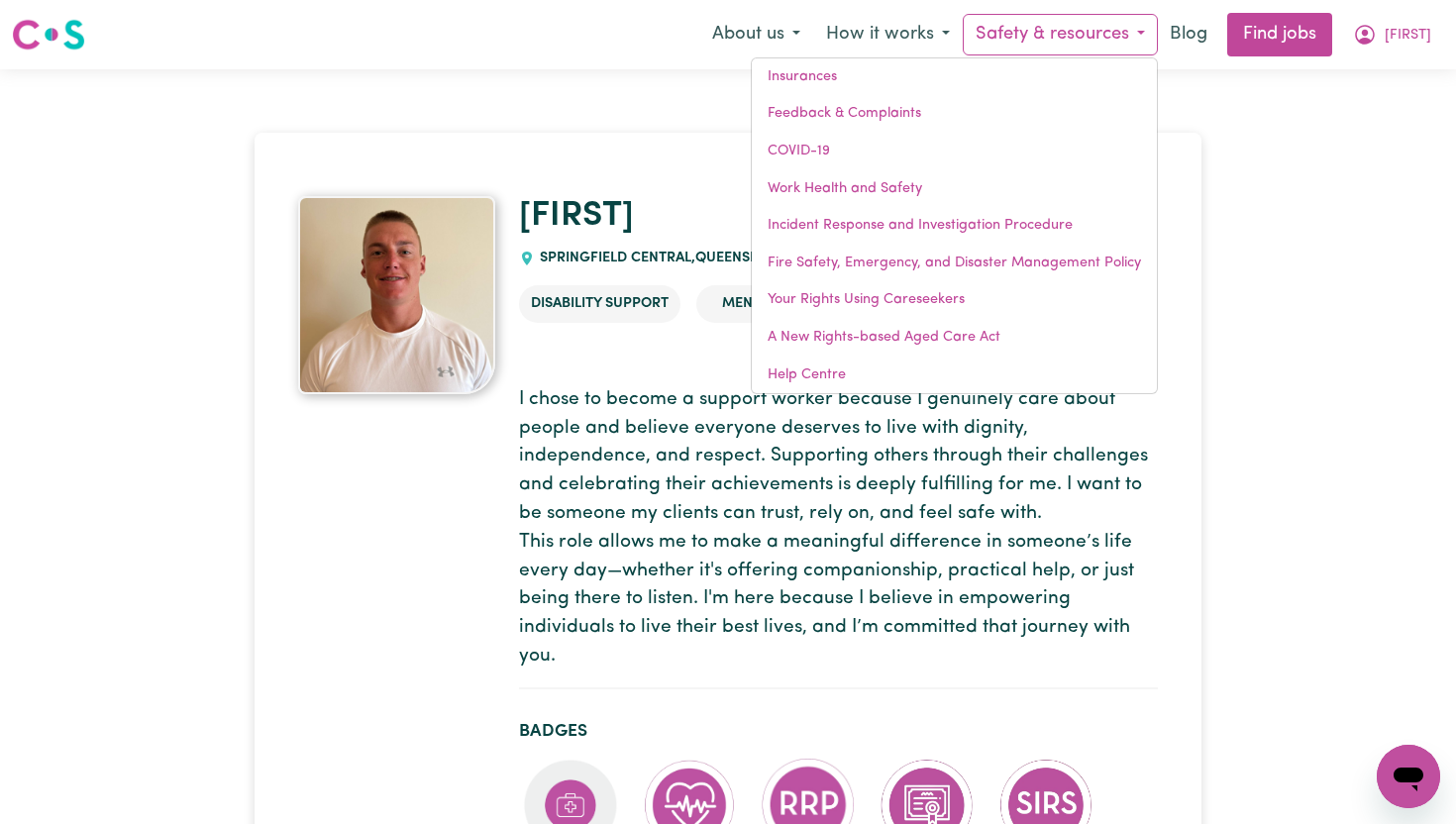 click on "[FIRST] [CITY],  [STATE] [NUMBER] hours completed Disability Support Mental Health I chose to become a support worker because I genuinely care about people and believe everyone deserves to live with dignity, independence, and respect. Supporting others through their challenges and celebrating their achievements is deeply fulfilling for me. I want to be someone my clients can trust, rely on, and feel safe with.
This role allows me to make a meaningful difference in someone’s life every day—whether it's offering companionship, practical help, or just being there to listen. I'm here because I believe in empowering individuals to live their best lives, and I’m committed that journey with you. Badges First Aid Certified CPR Certified Regulated Restrictive Practices Course Aged Care Quality Standards & Code of Conduct Serious Incident Reporting Scheme Course Careseekers onboarding completed Boundaries training completed COVID-19 infection control training NDIS worker training completed Sun Mon Tue" at bounding box center (728, 2236) 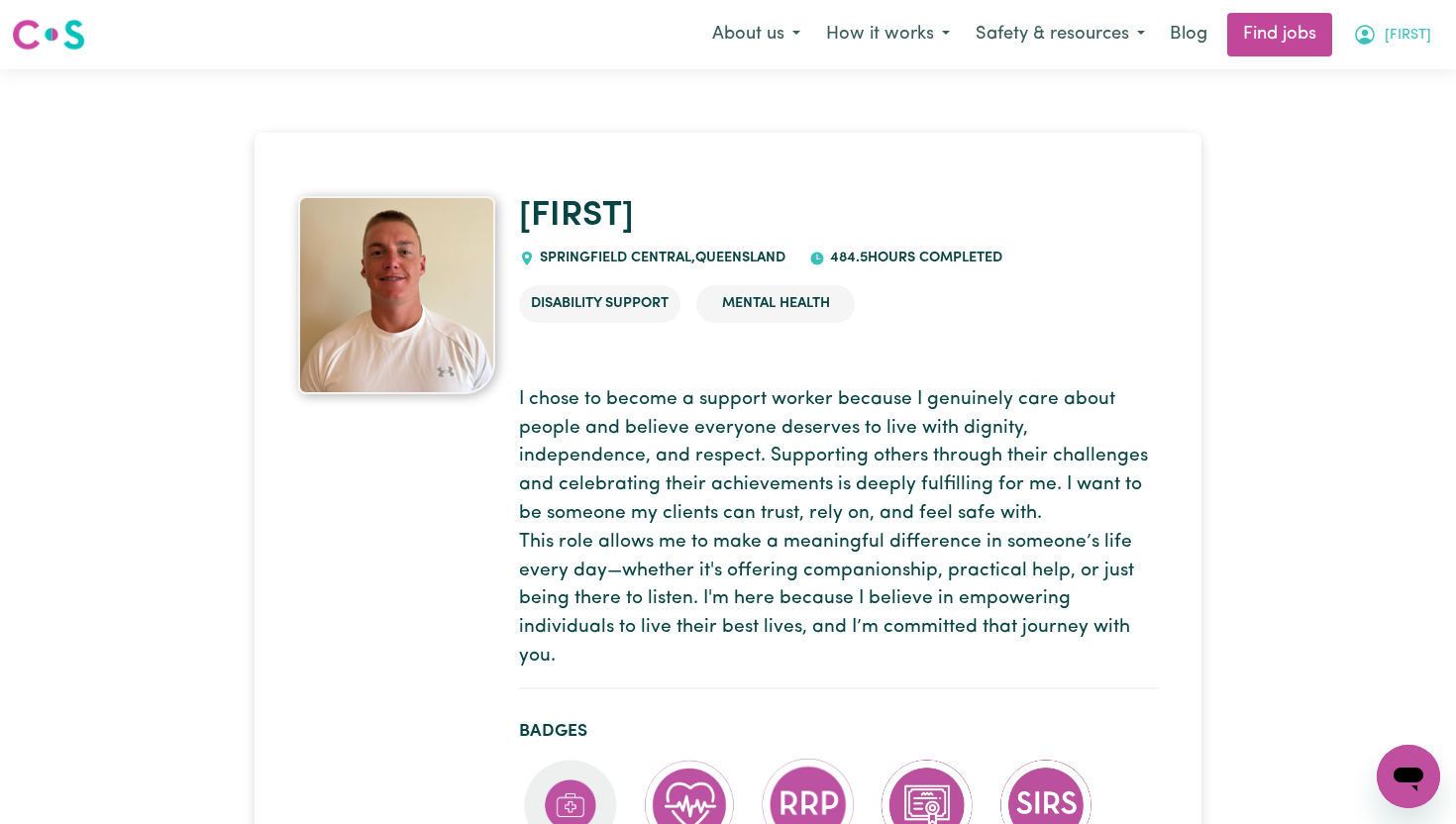 click on "[FIRST]" at bounding box center [1392, 35] 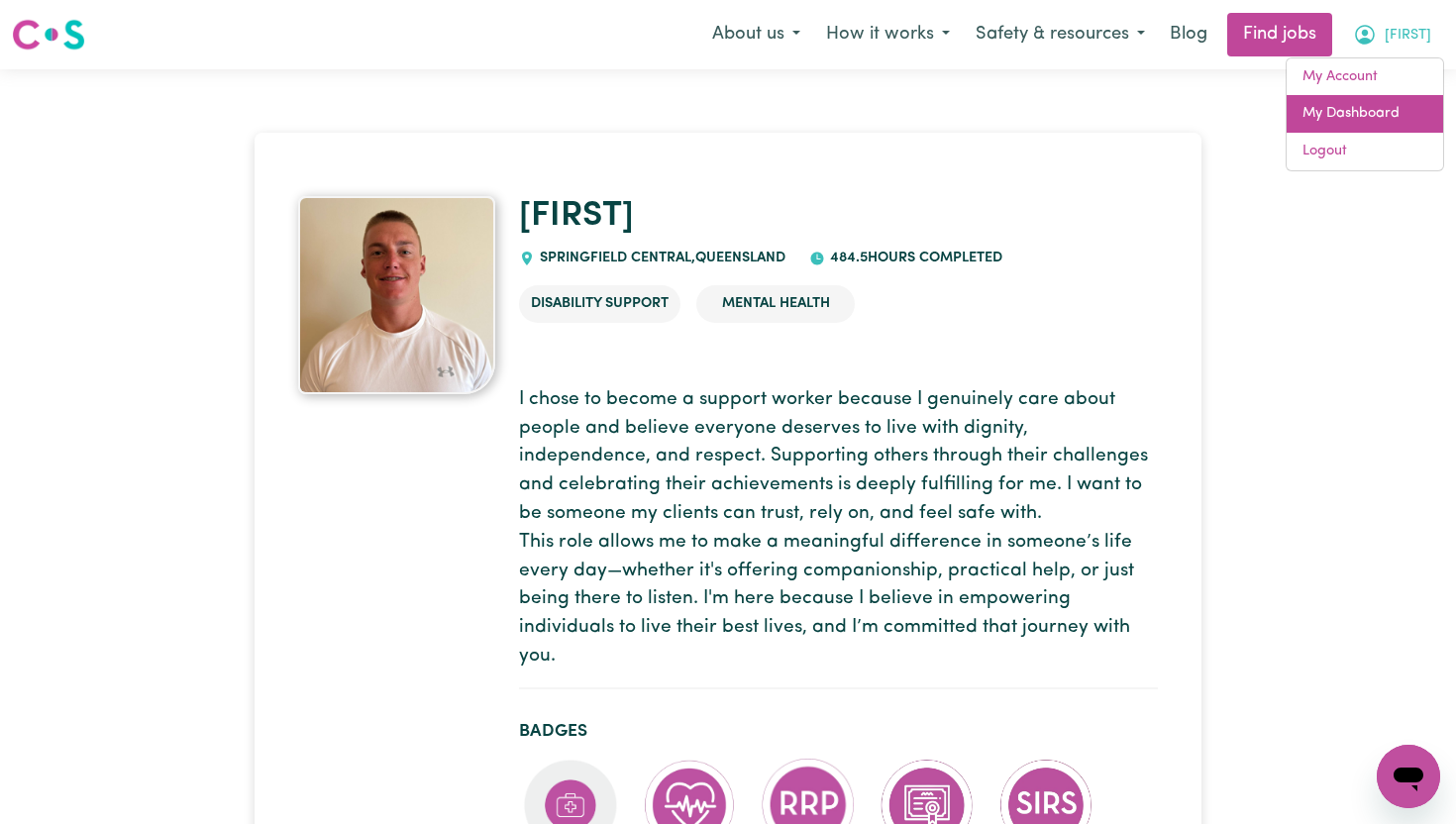 click on "My Dashboard" at bounding box center (1365, 114) 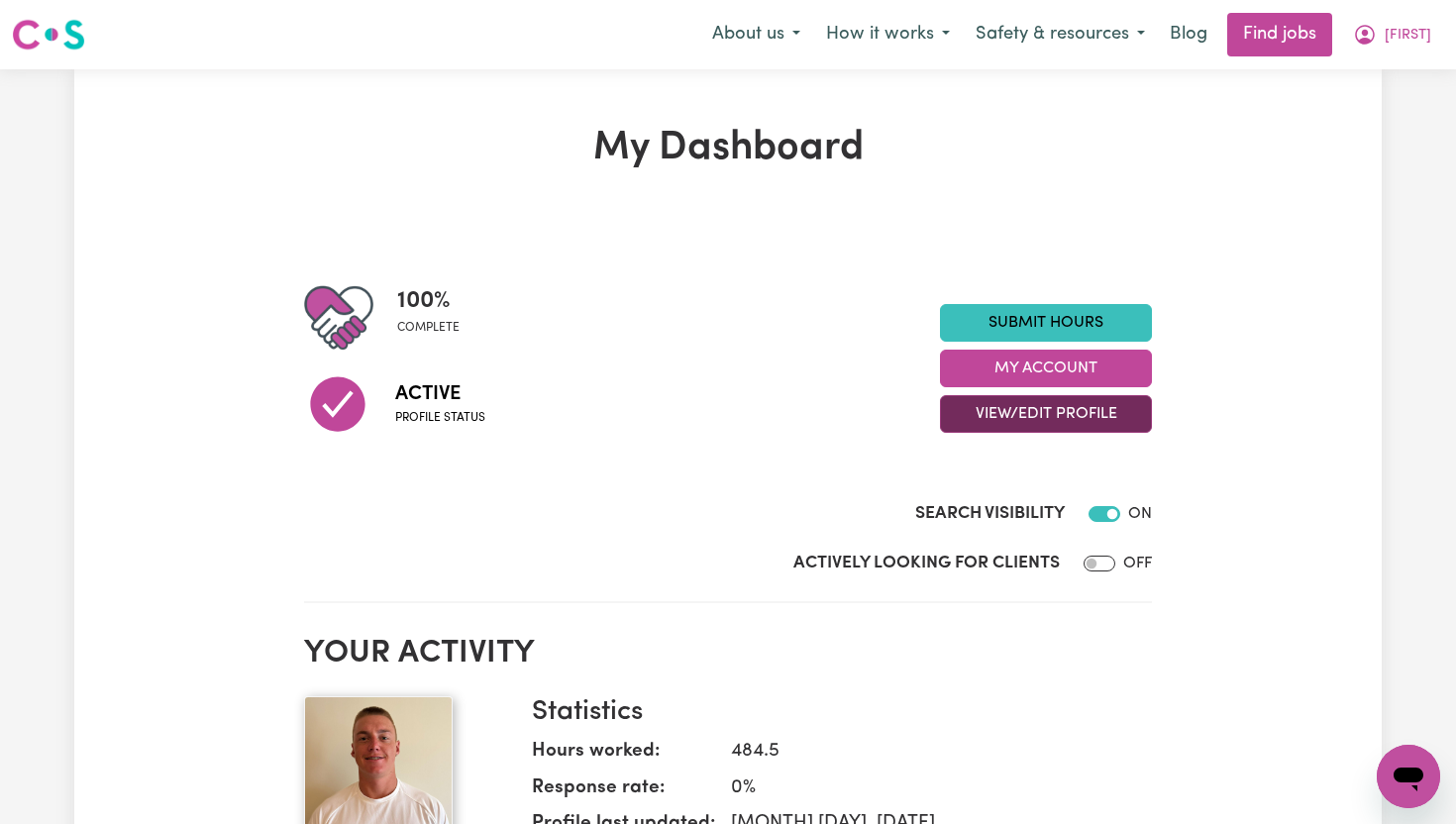 click on "View/Edit Profile" at bounding box center [1046, 414] 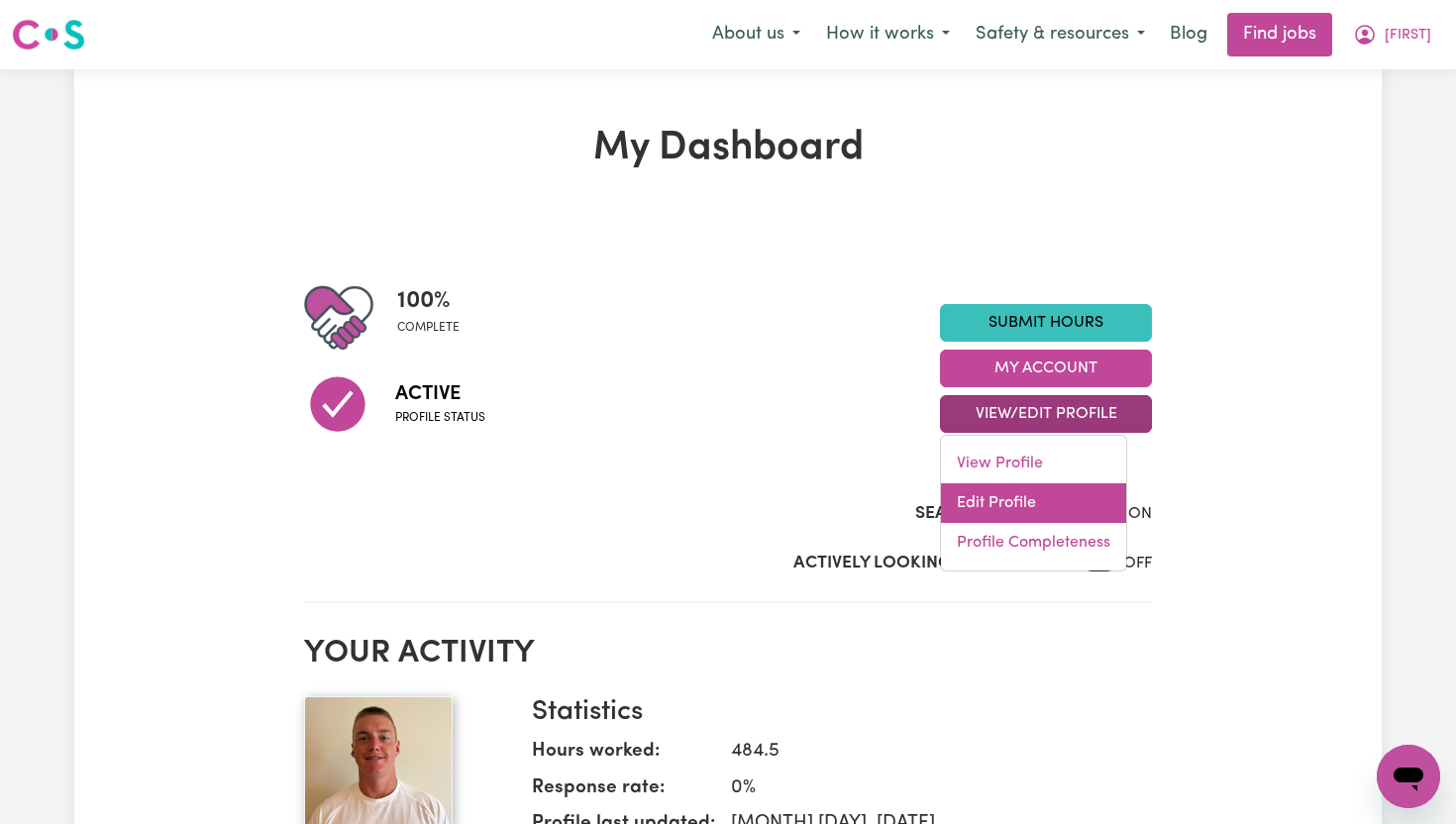 click on "Edit Profile" at bounding box center [1033, 503] 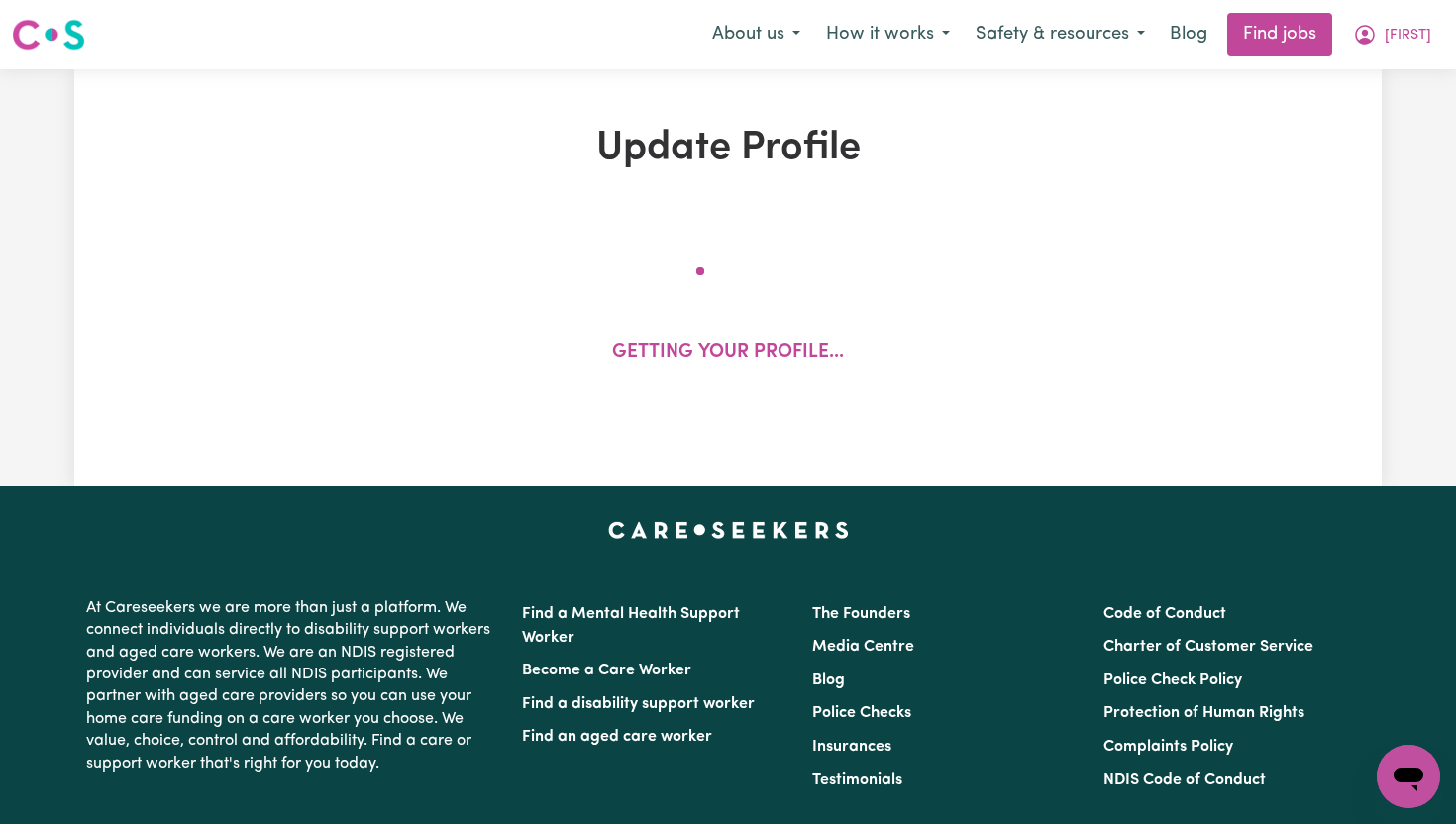 select on "male" 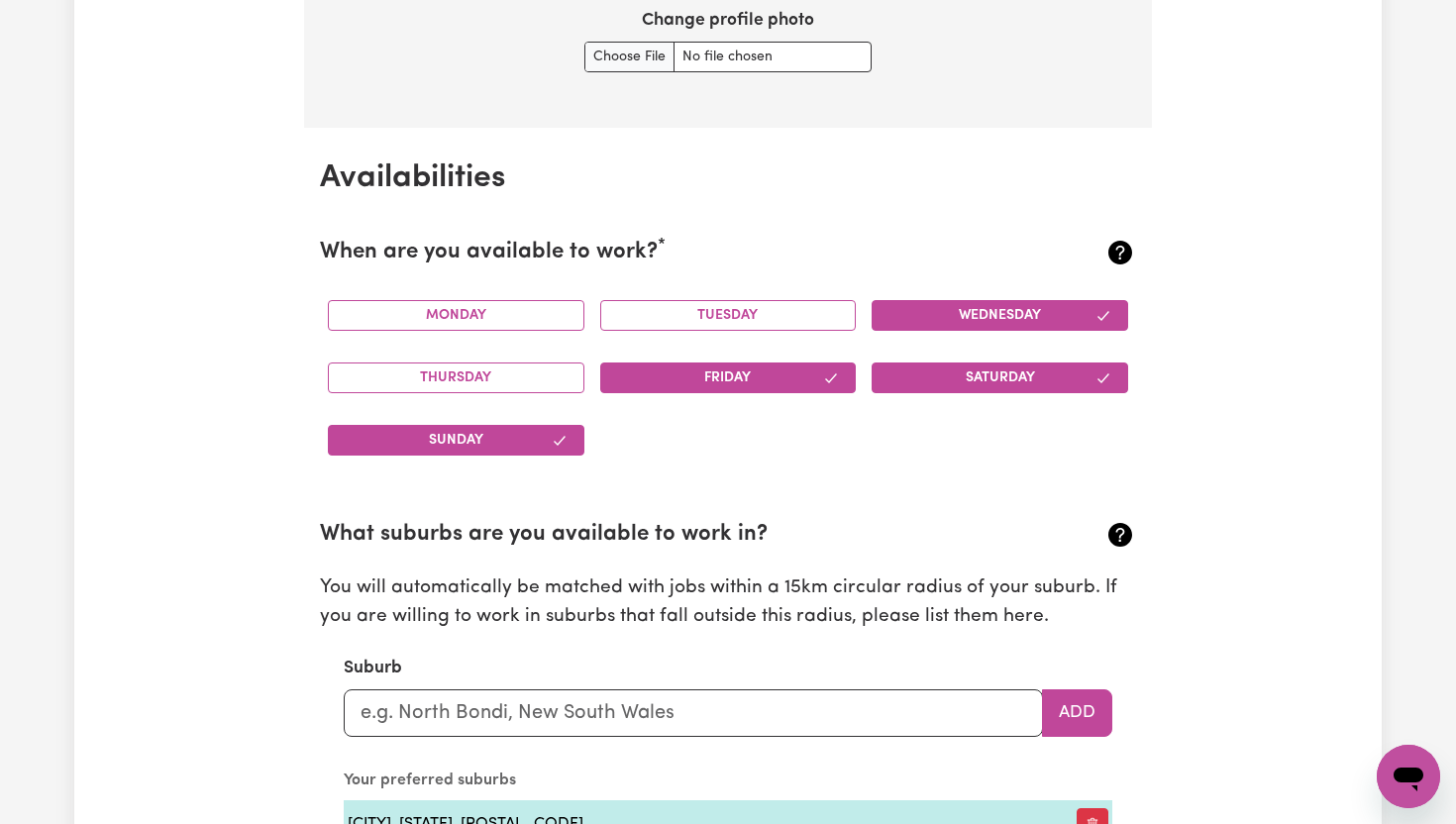 scroll, scrollTop: 1730, scrollLeft: 0, axis: vertical 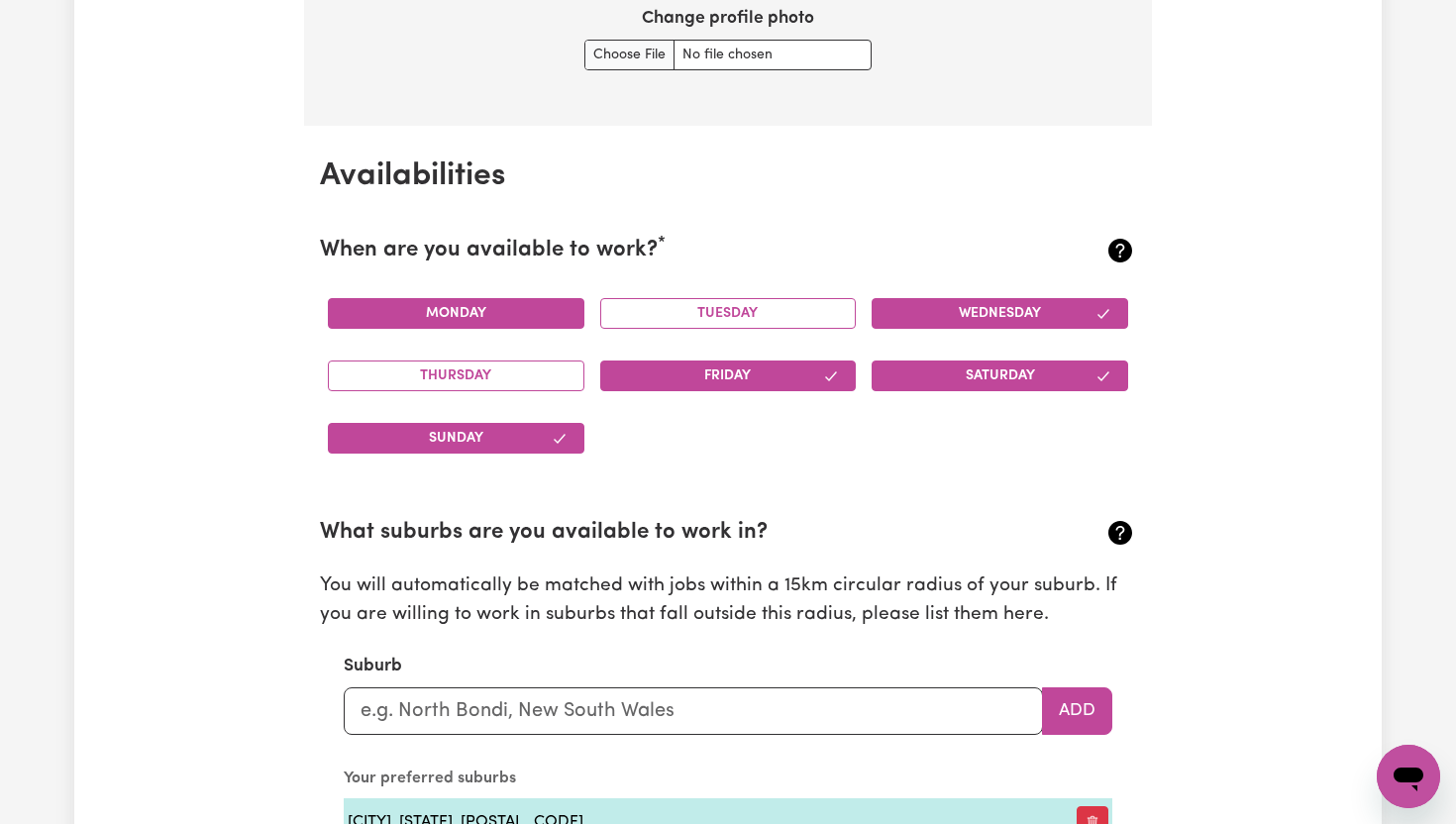 click on "Monday" at bounding box center [456, 313] 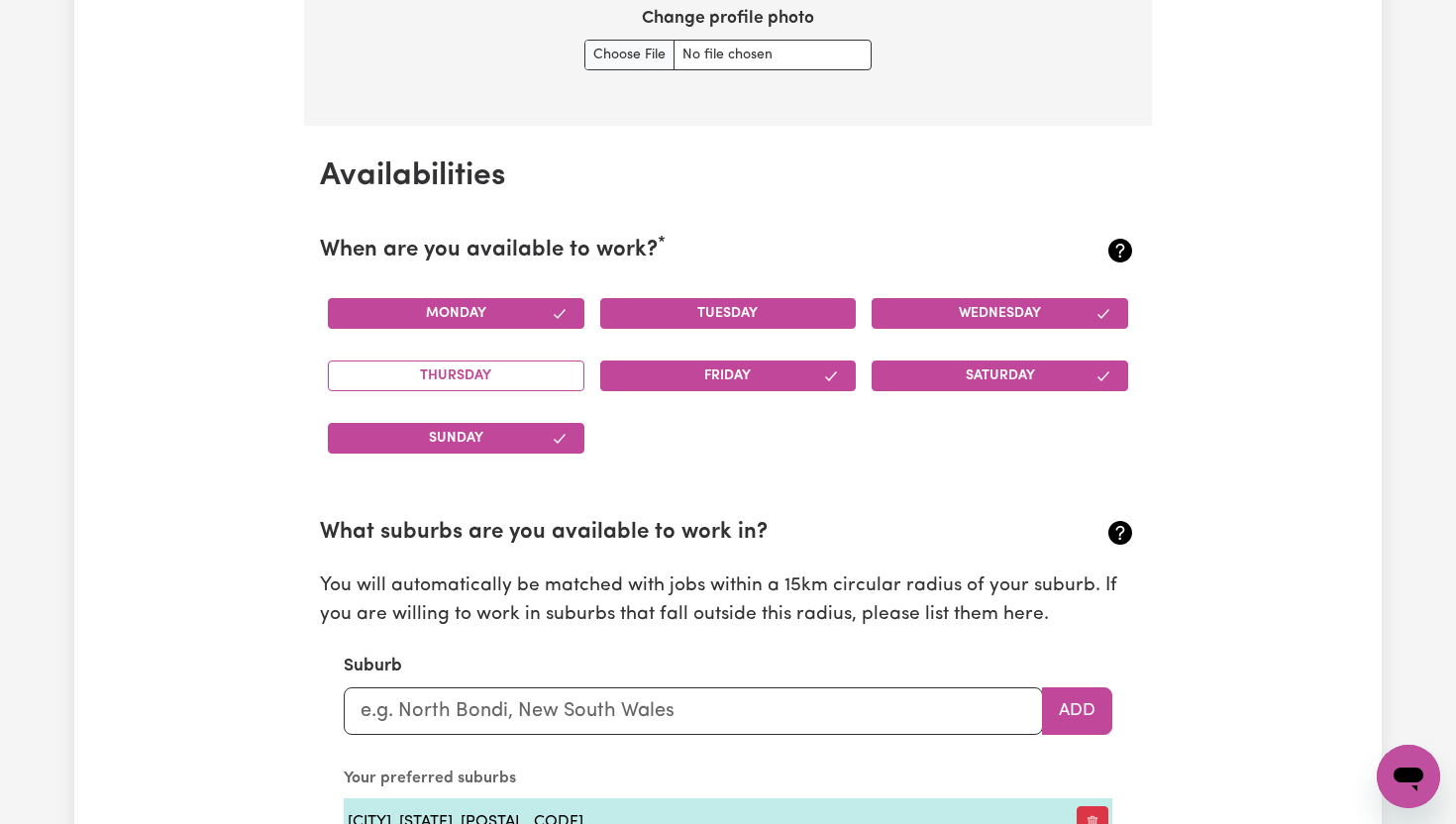 click on "Tuesday" at bounding box center [728, 313] 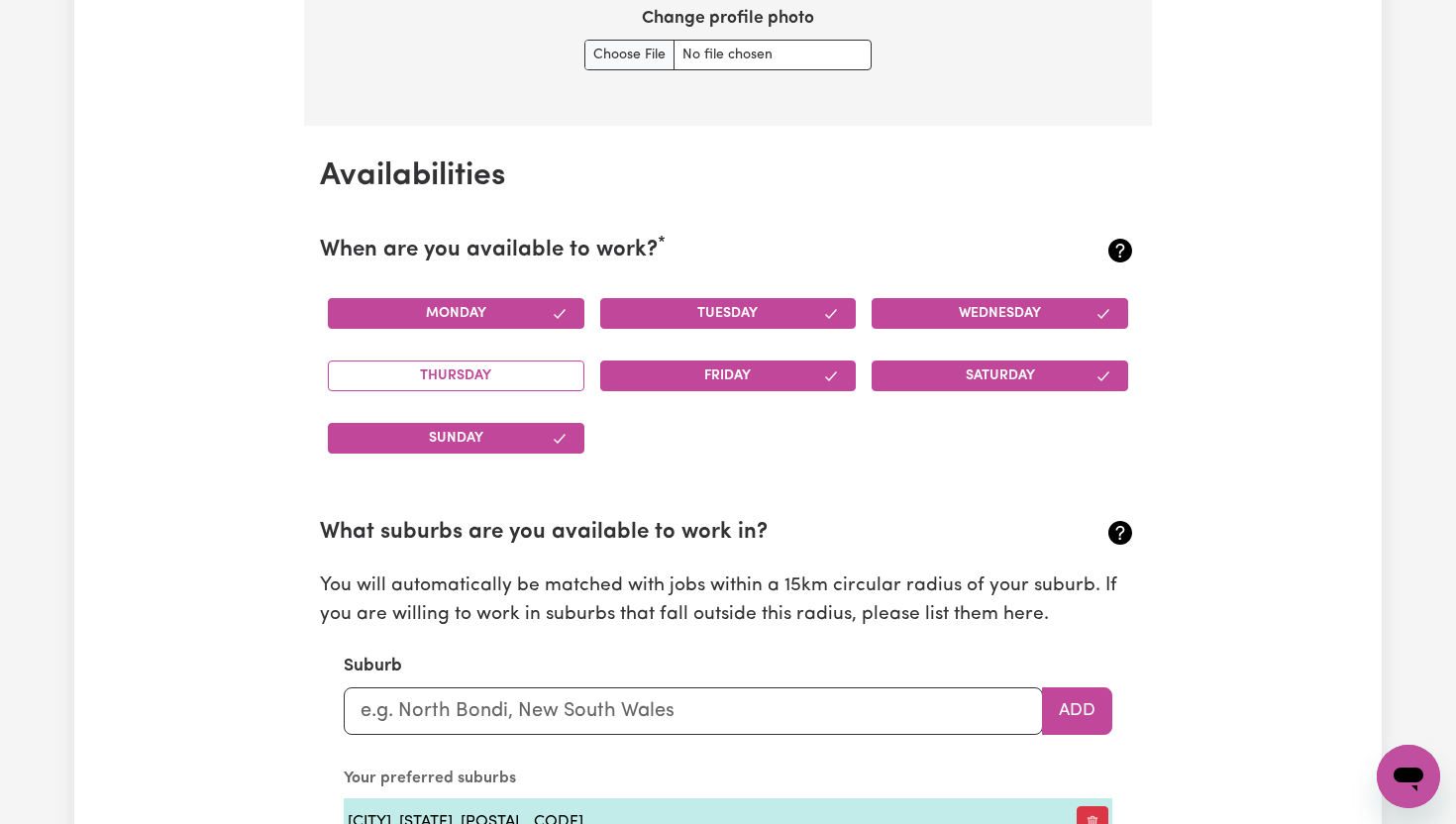 click on "Wednesday" at bounding box center (999, 313) 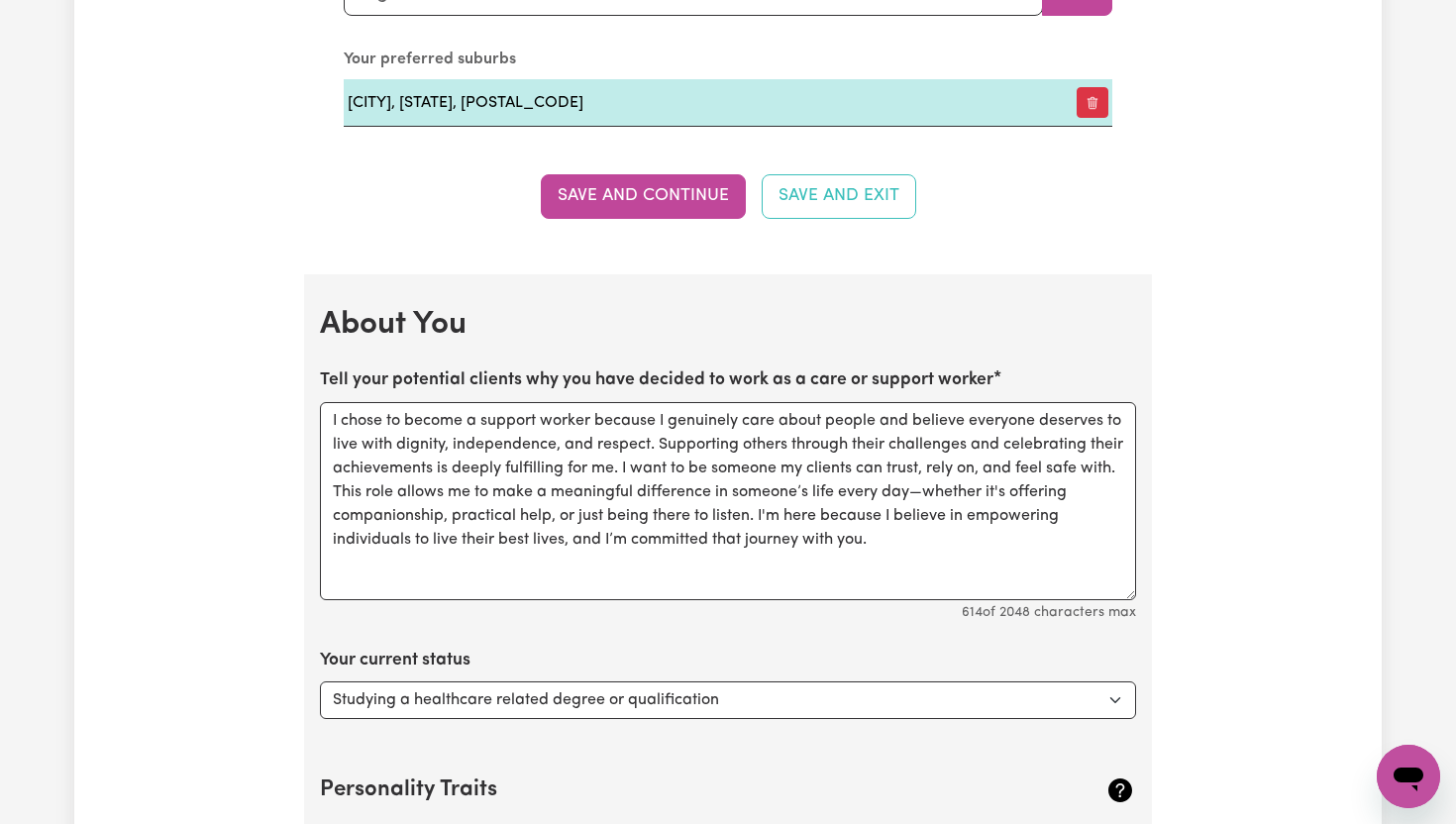 scroll, scrollTop: 2464, scrollLeft: 0, axis: vertical 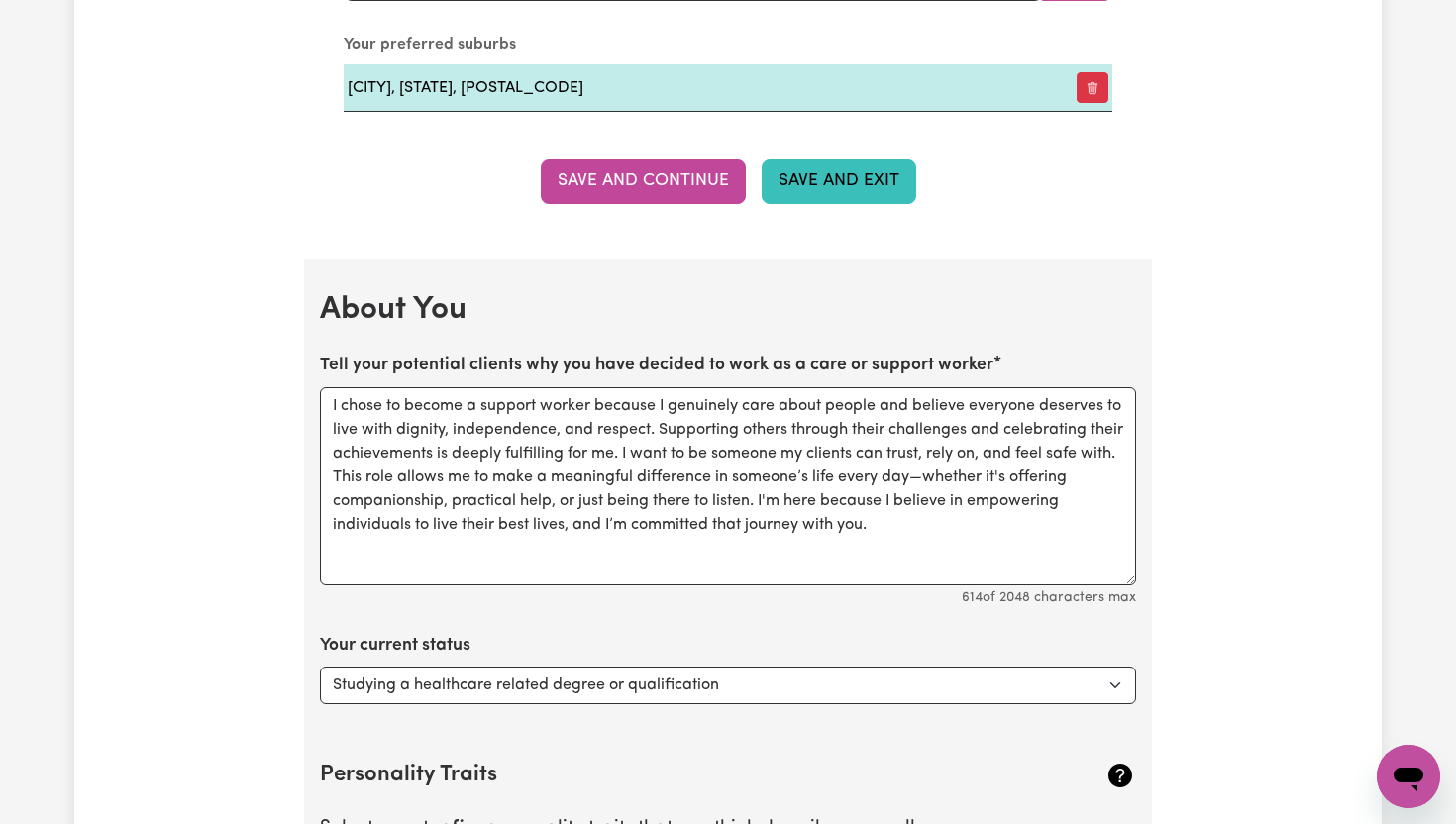 click on "Save and Exit" at bounding box center (839, 181) 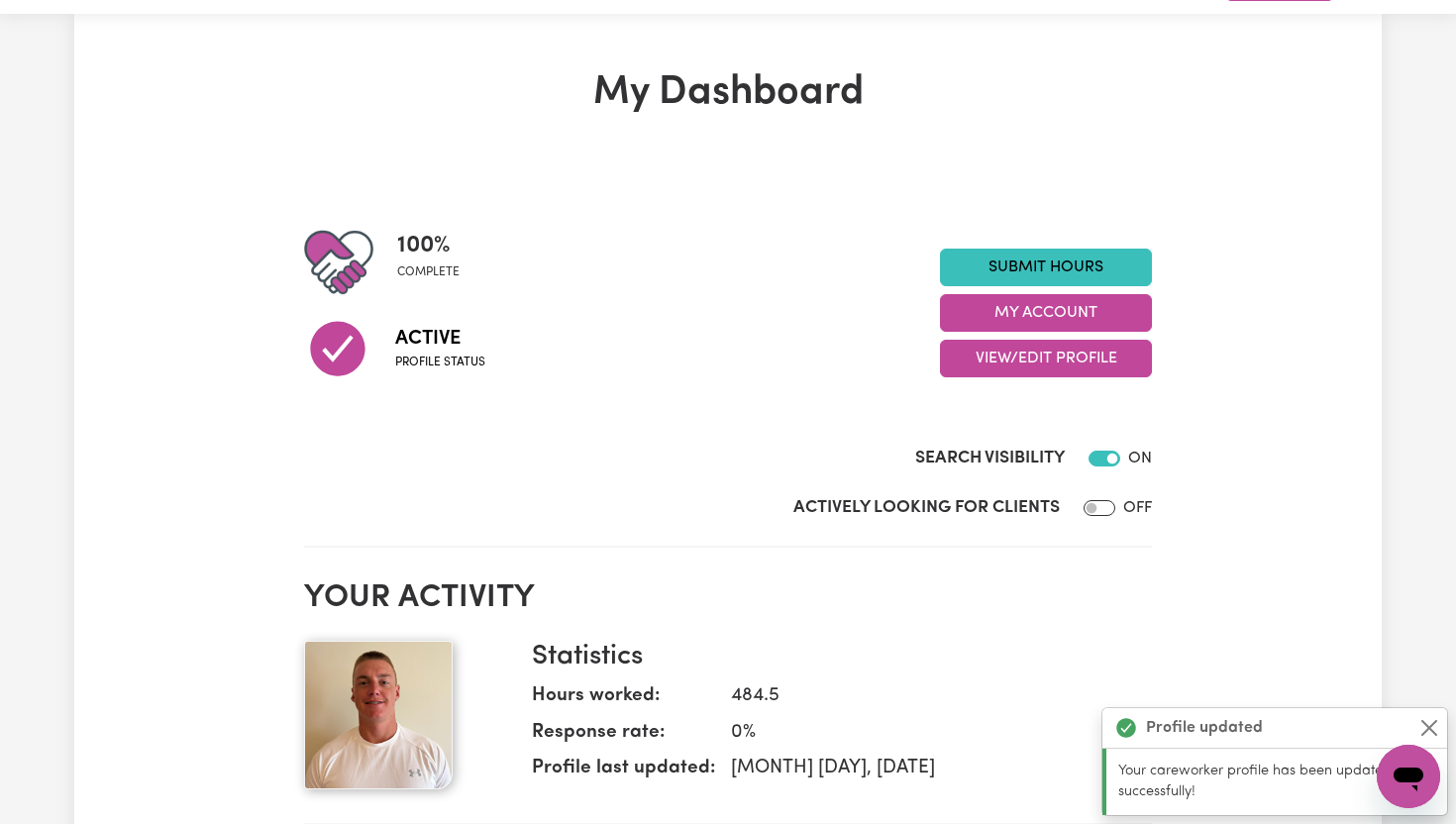 scroll, scrollTop: 0, scrollLeft: 0, axis: both 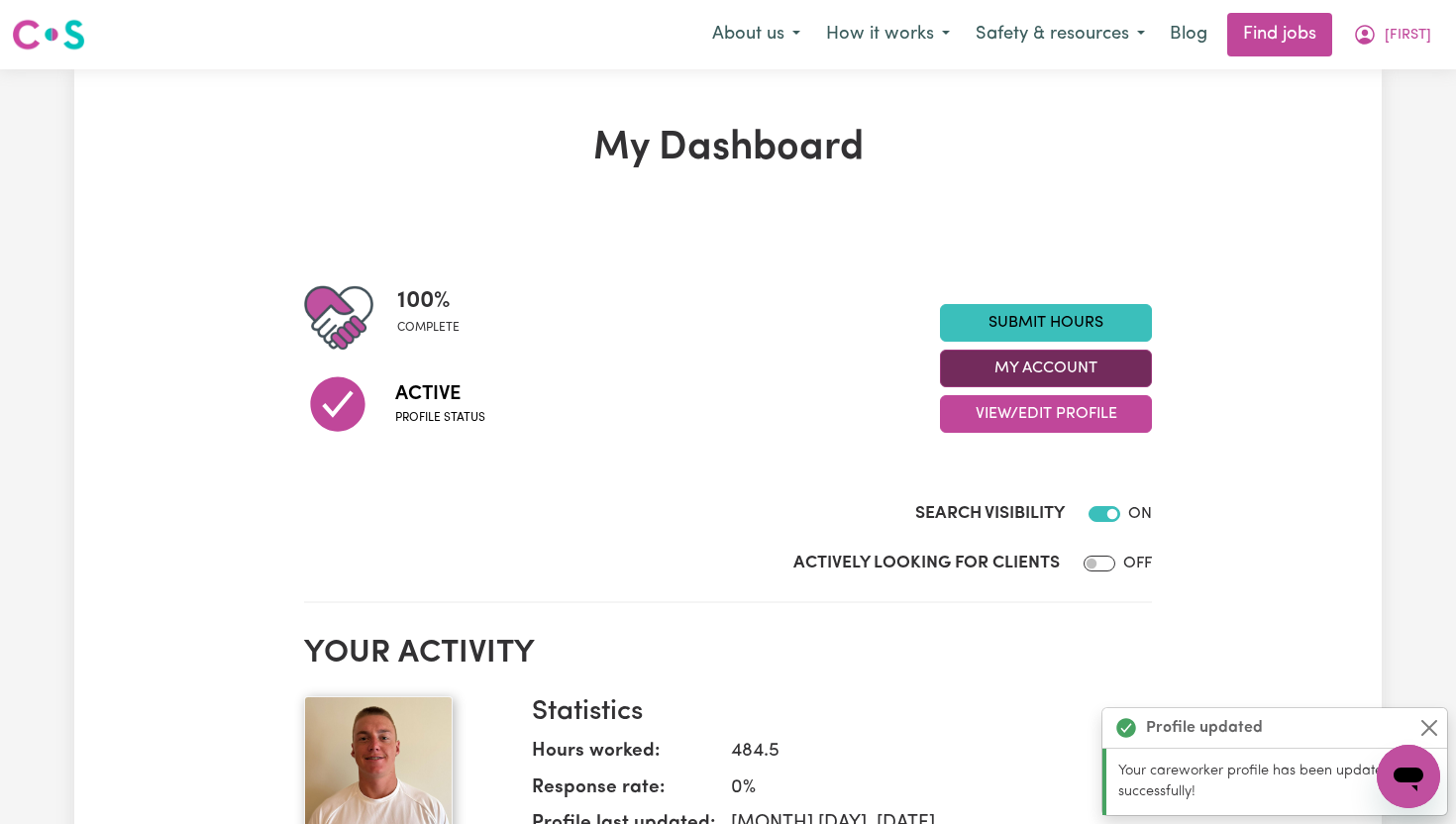click on "My Account" at bounding box center (1046, 368) 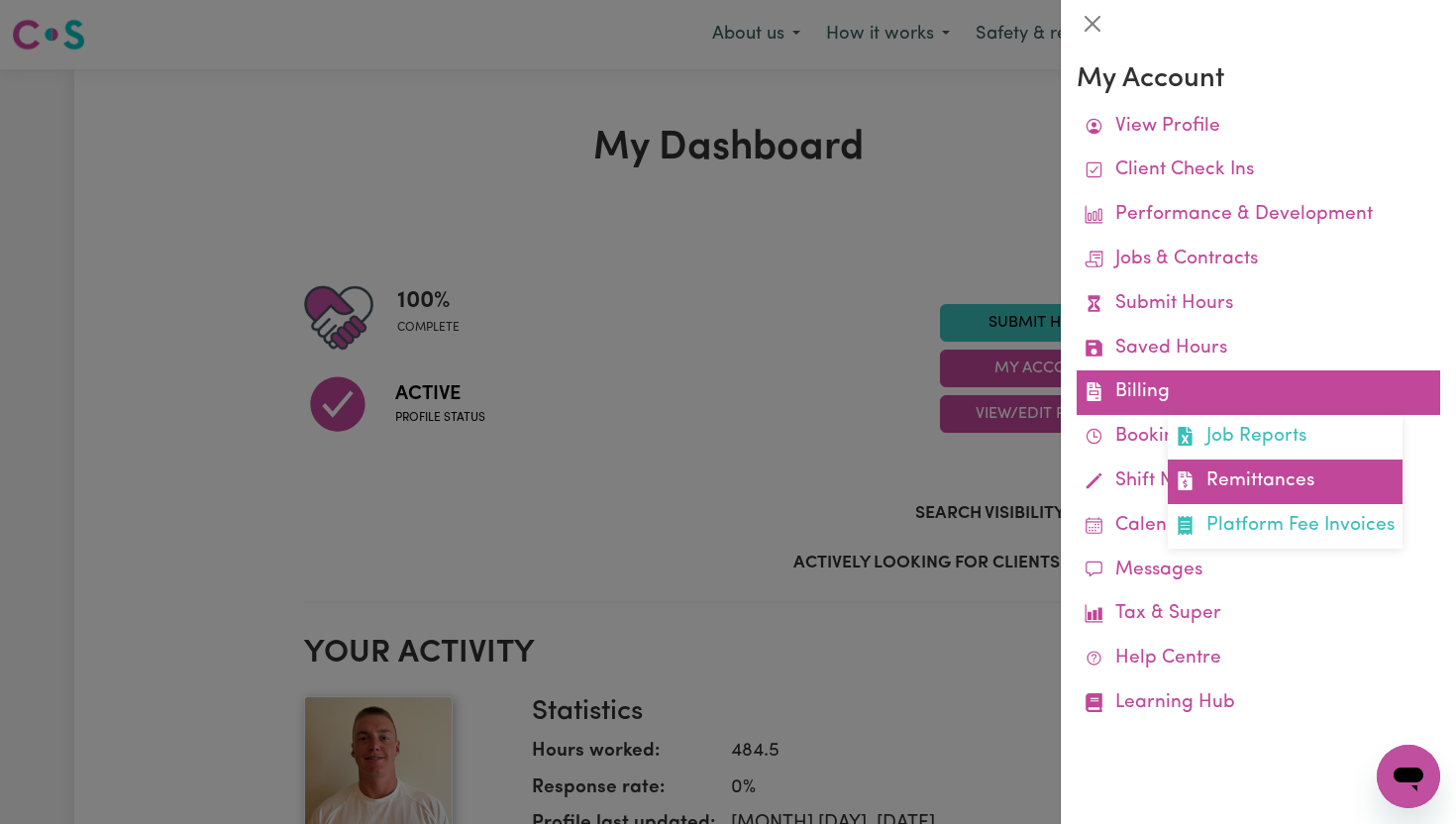 click on "Remittances" at bounding box center (1285, 481) 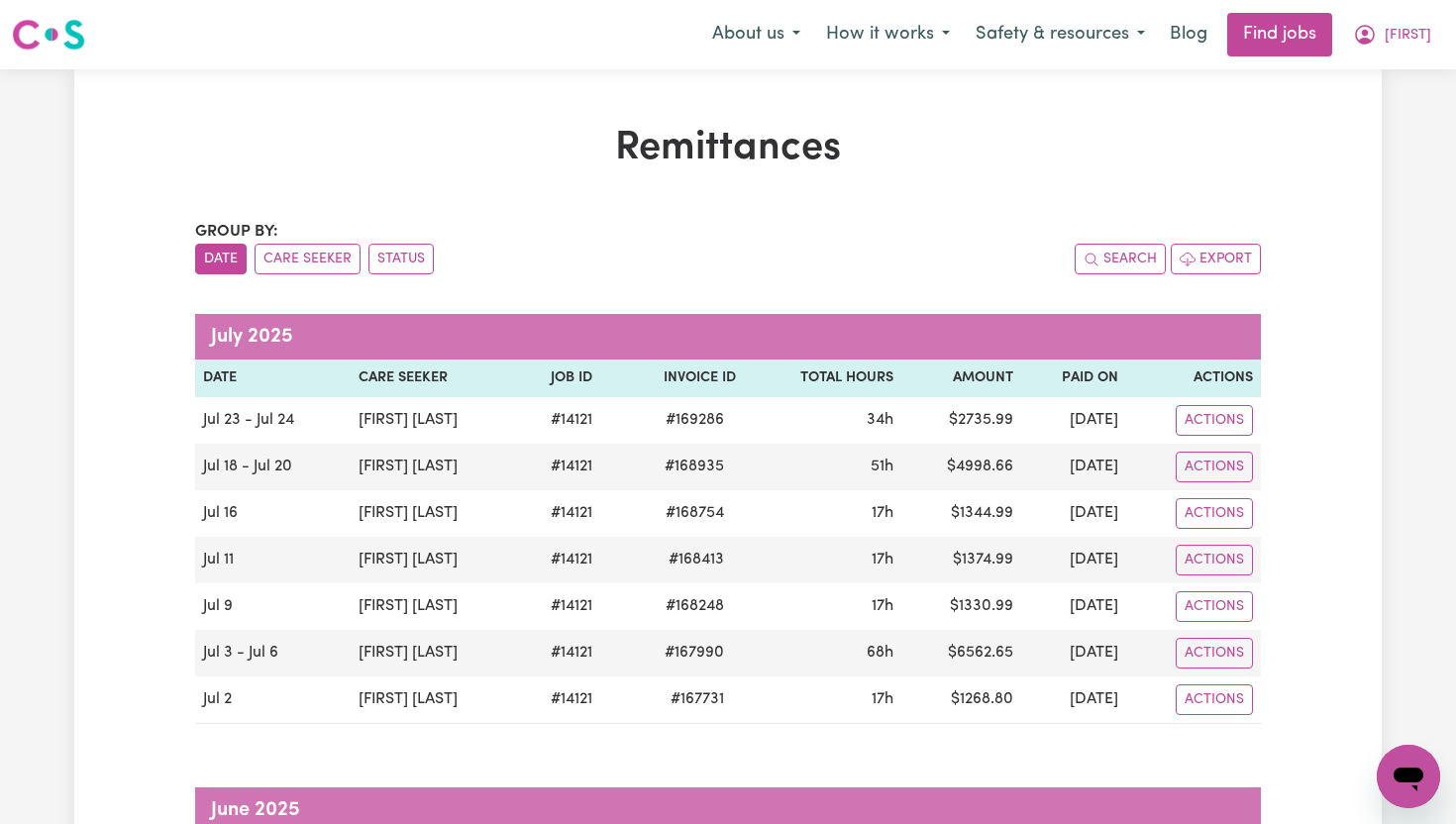 click on "Menu About us How it works Safety & resources Blog Find jobs [FIRST]" at bounding box center [728, 35] 